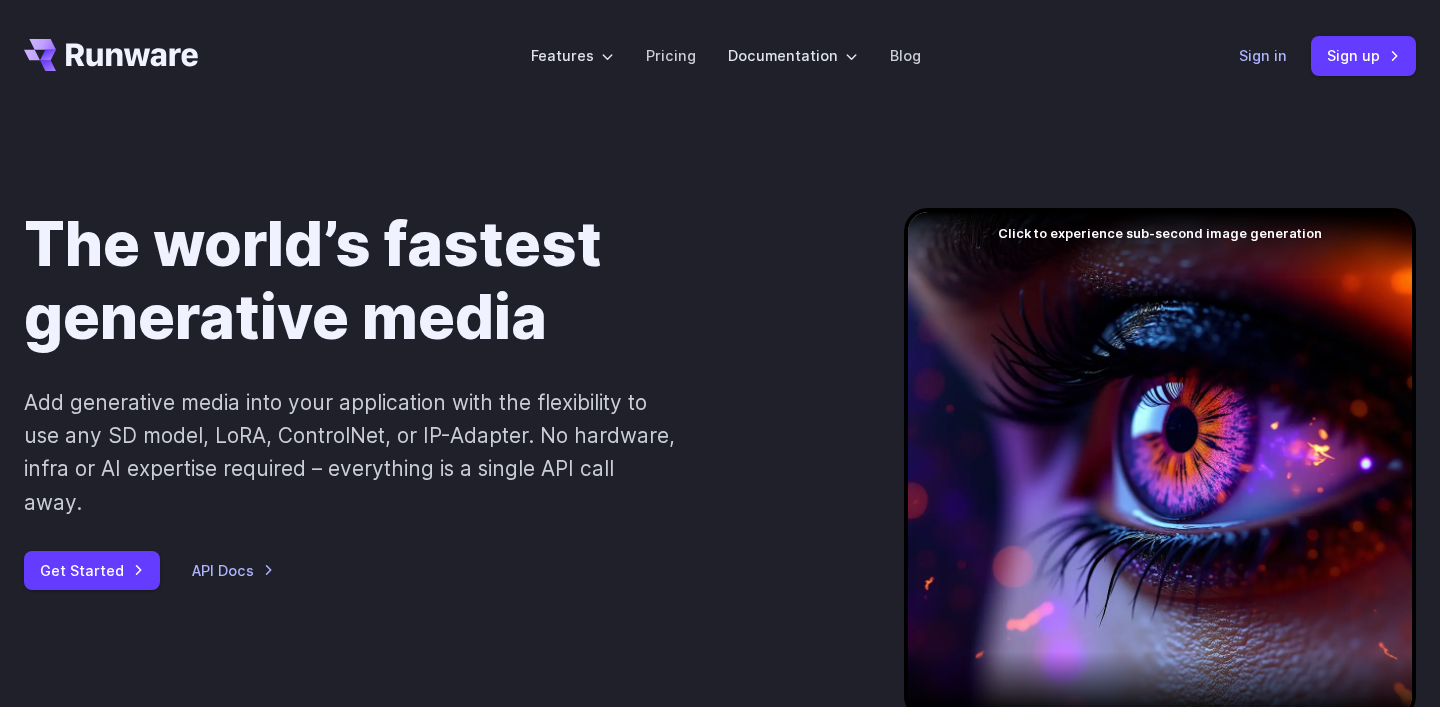 scroll, scrollTop: 0, scrollLeft: 0, axis: both 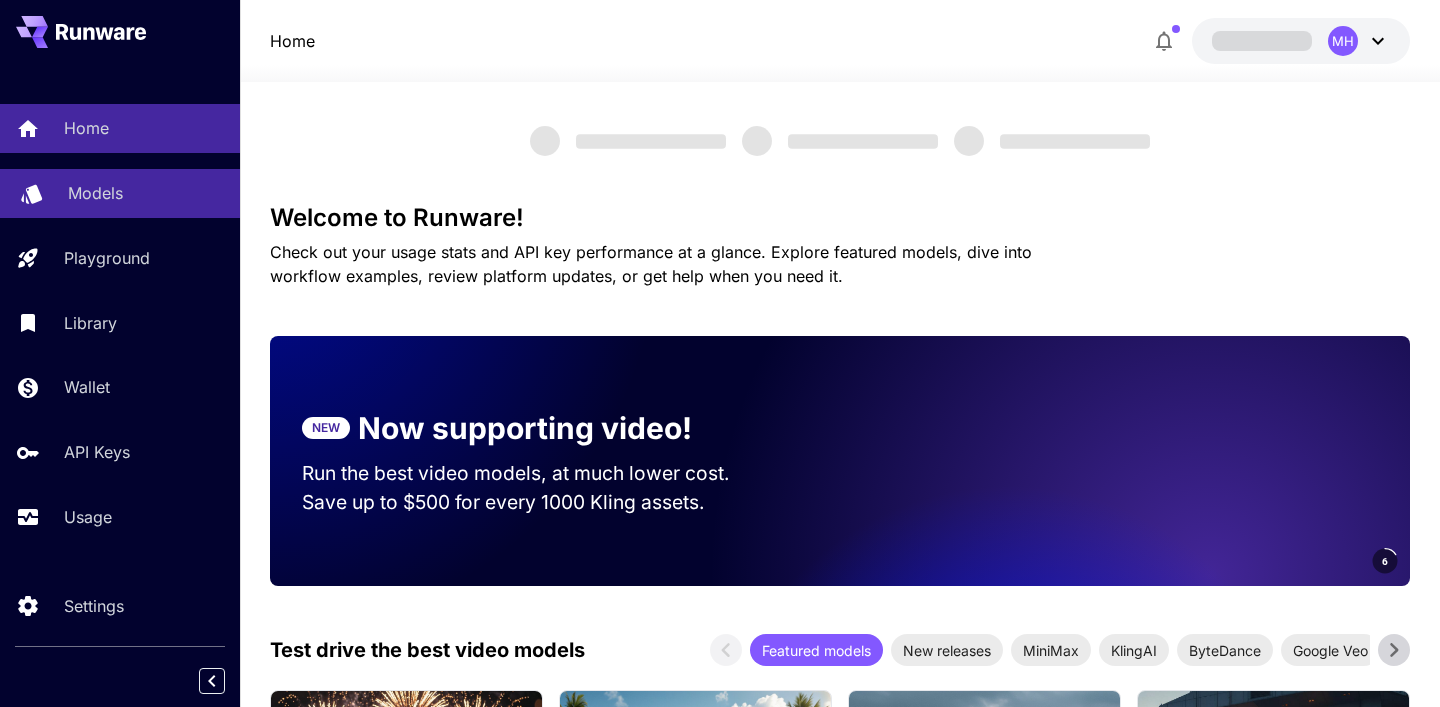 click on "Models" at bounding box center [95, 193] 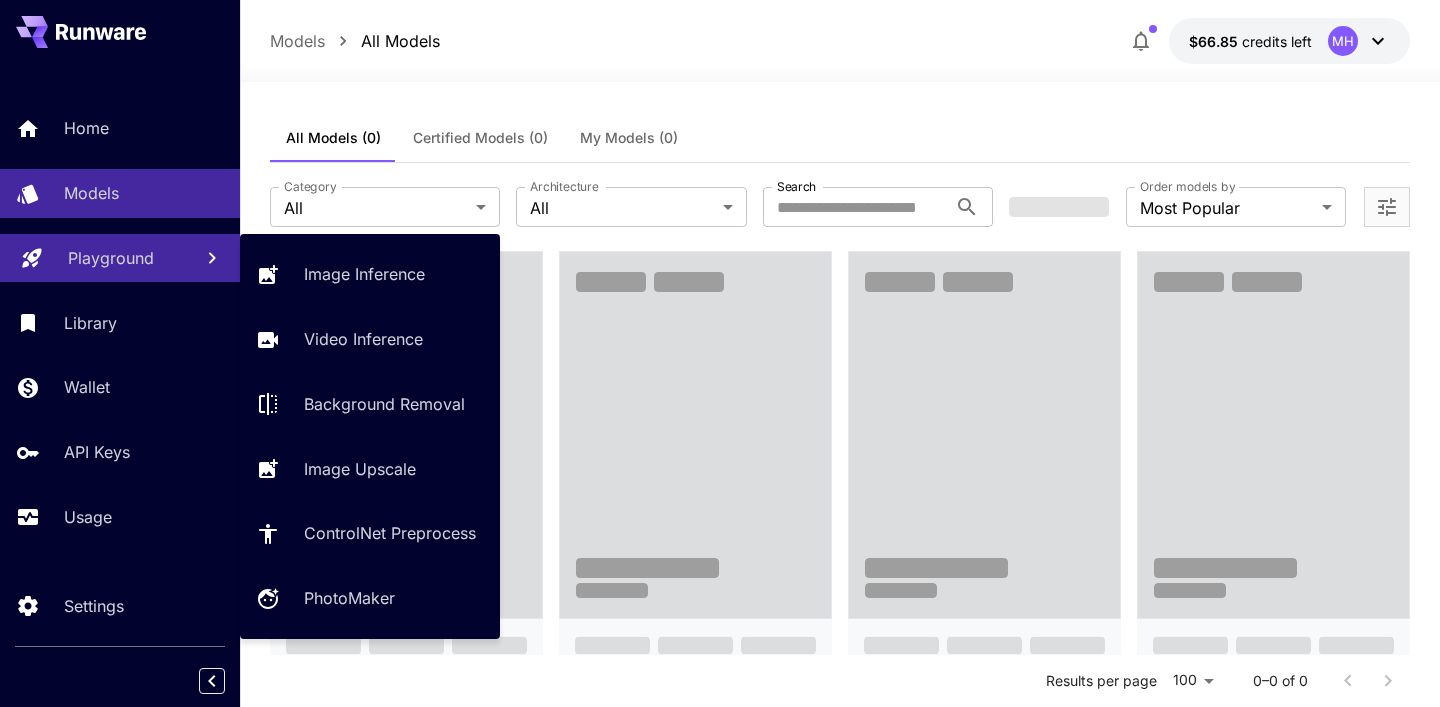click on "Playground" at bounding box center [111, 258] 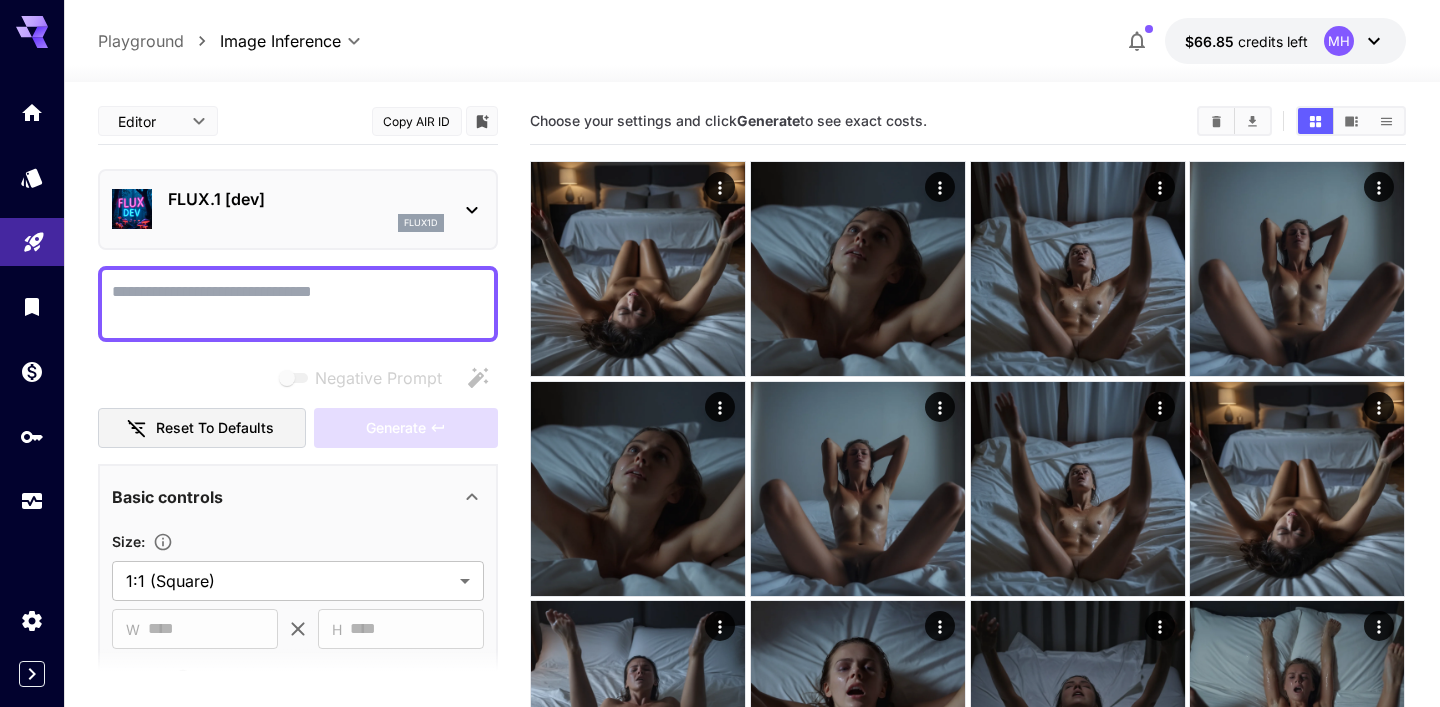 click on "Negative Prompt" at bounding box center (298, 304) 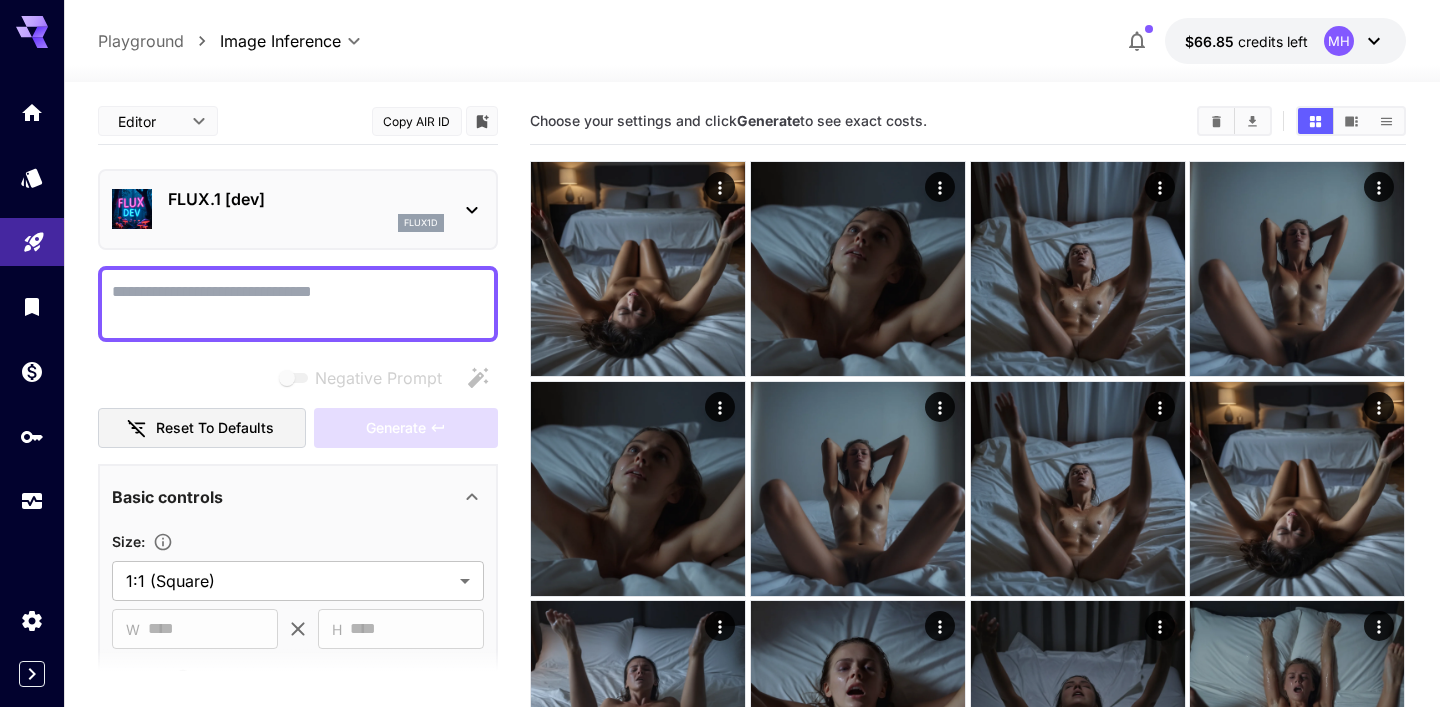 click on "Negative Prompt" at bounding box center (298, 304) 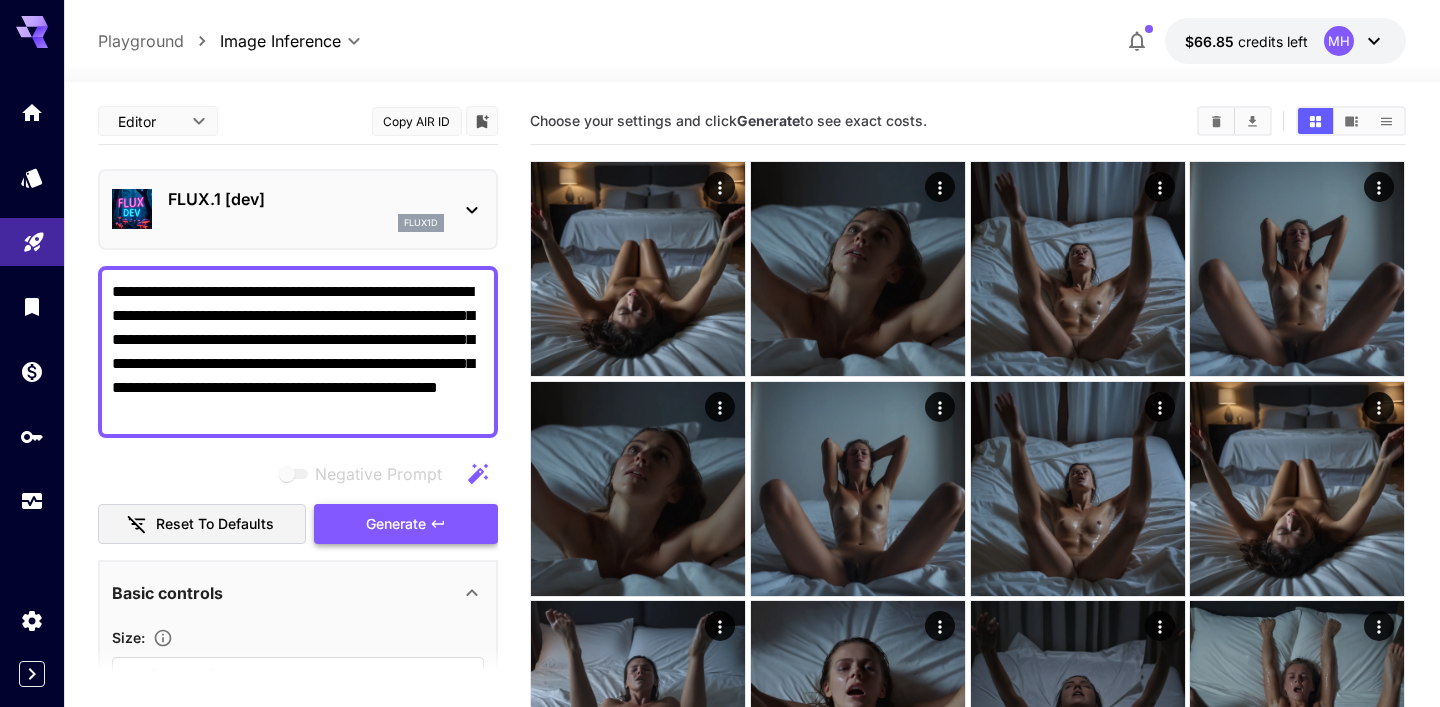 type on "**********" 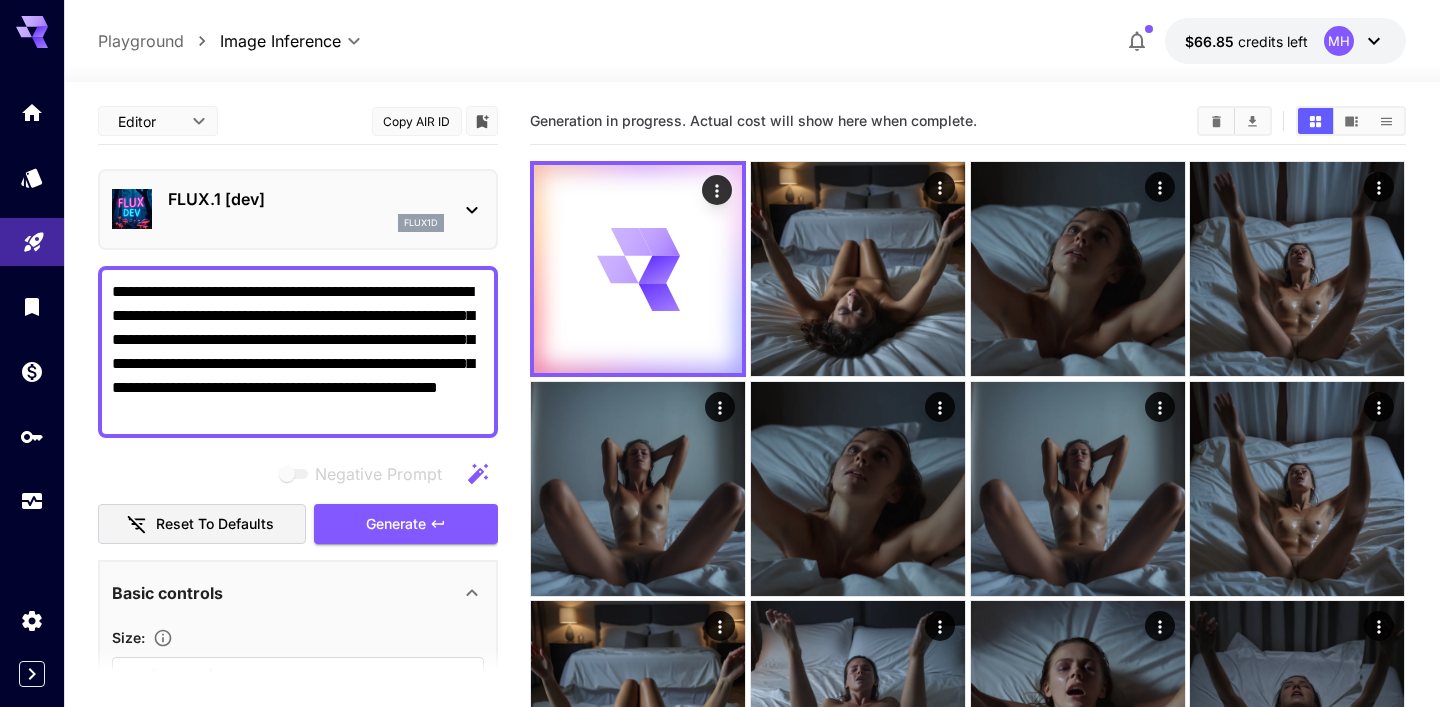 click on "FLUX.1 [dev]" at bounding box center (306, 199) 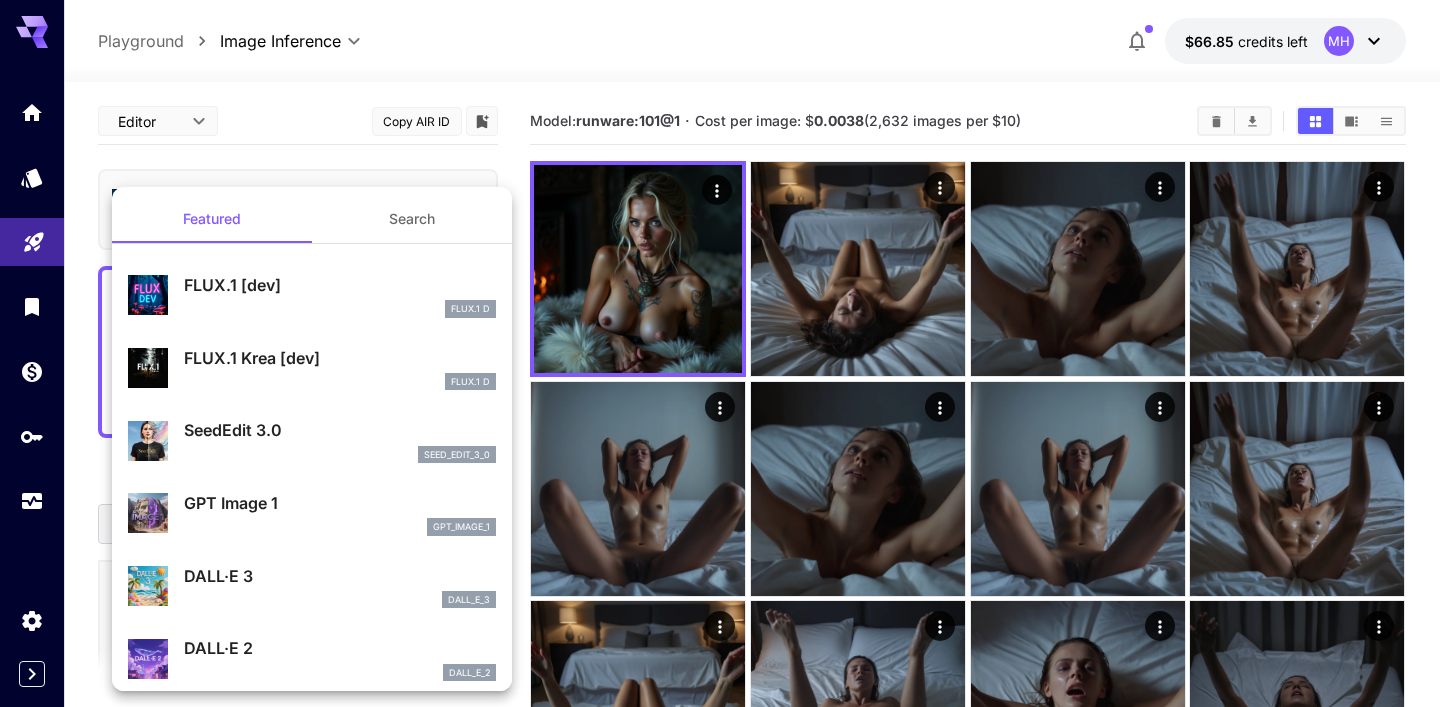 click at bounding box center (720, 353) 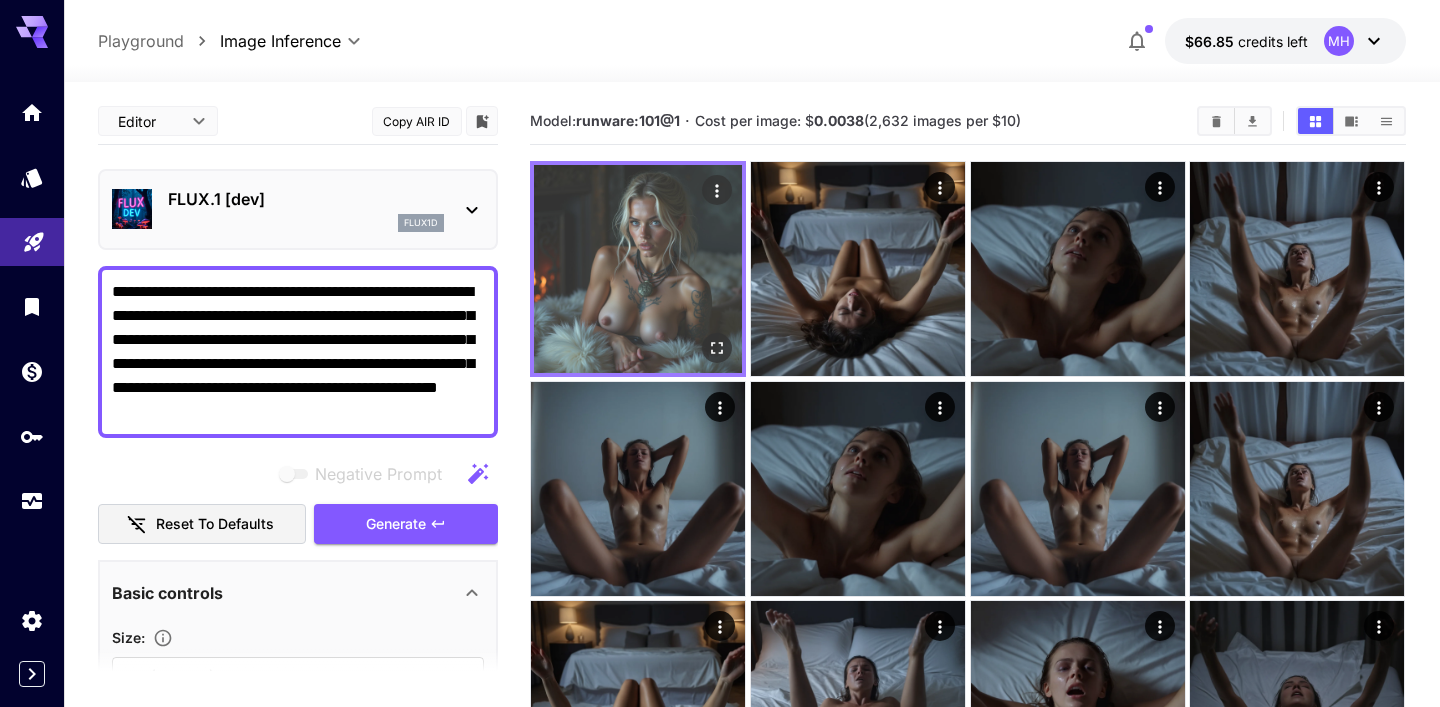 click at bounding box center [638, 269] 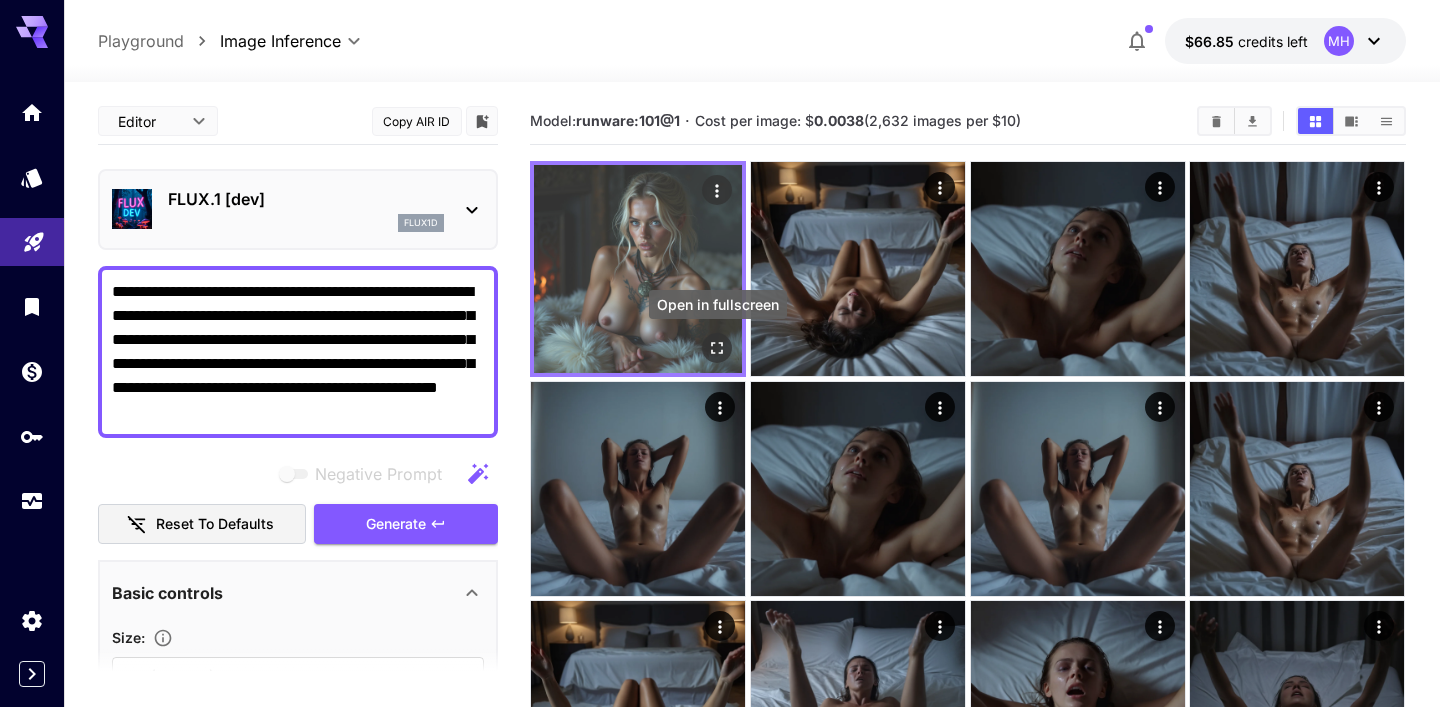 click 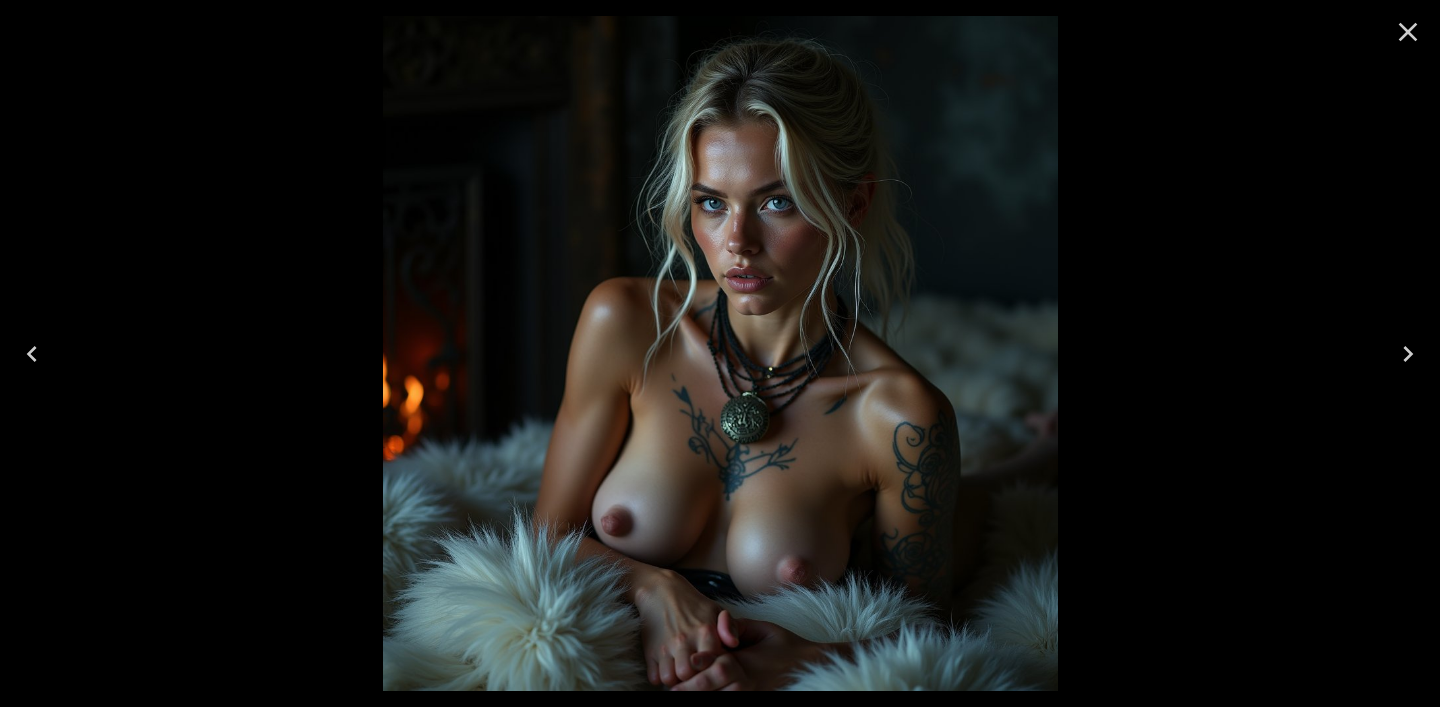 click 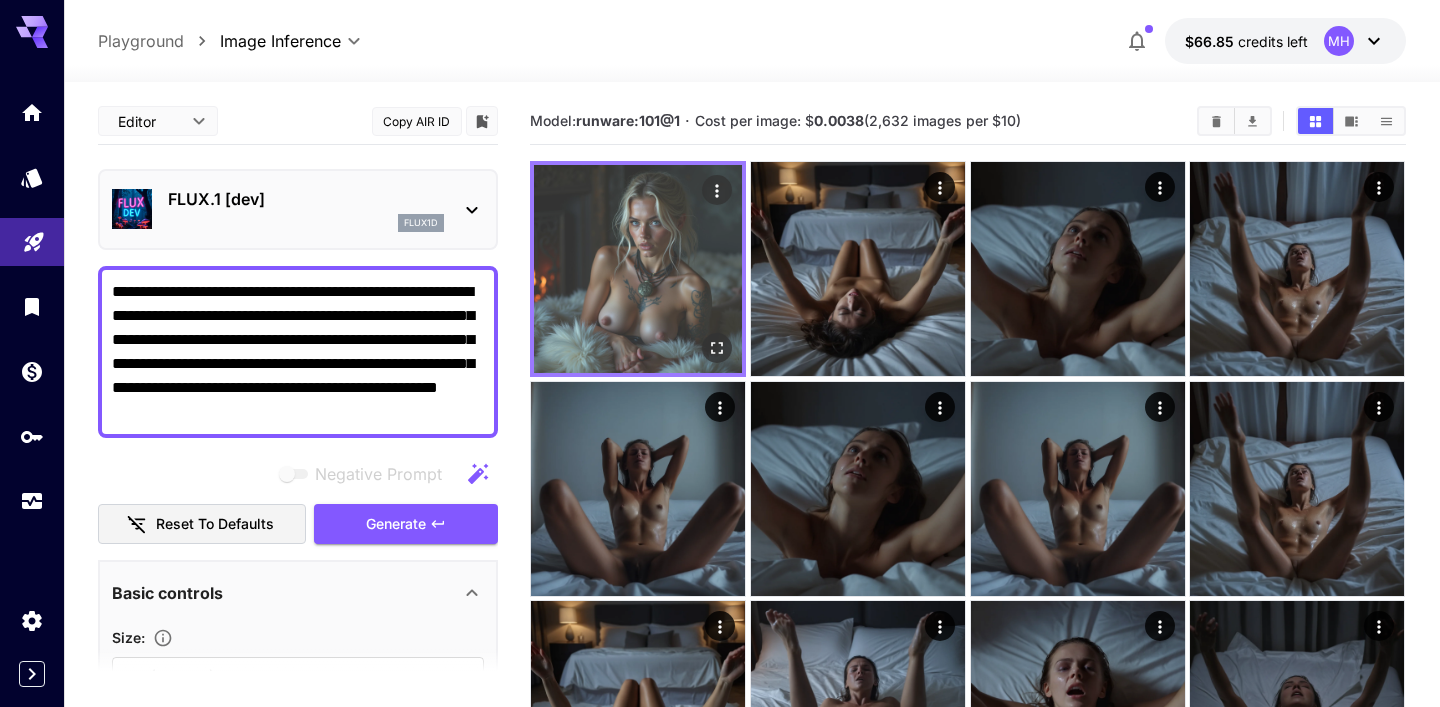 click at bounding box center [638, 269] 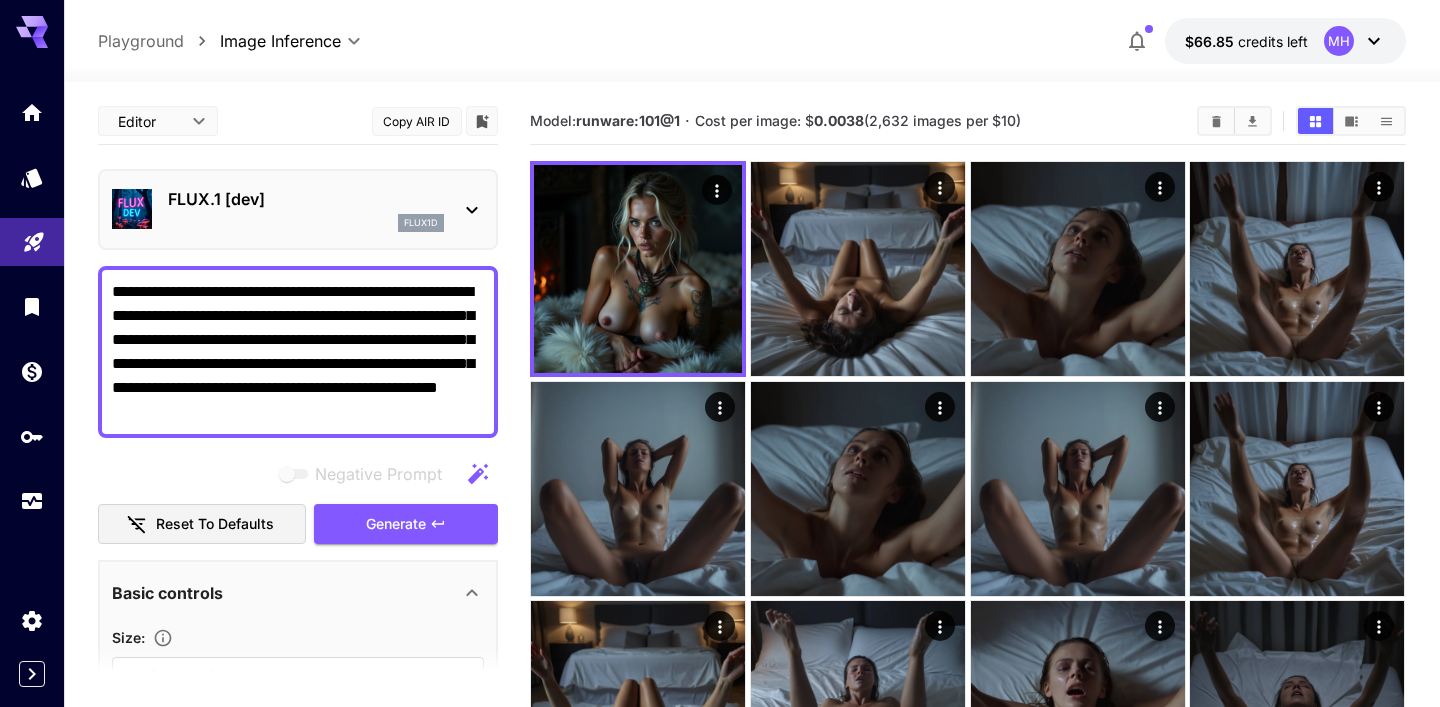 click on "FLUX.1 [dev]" at bounding box center (306, 199) 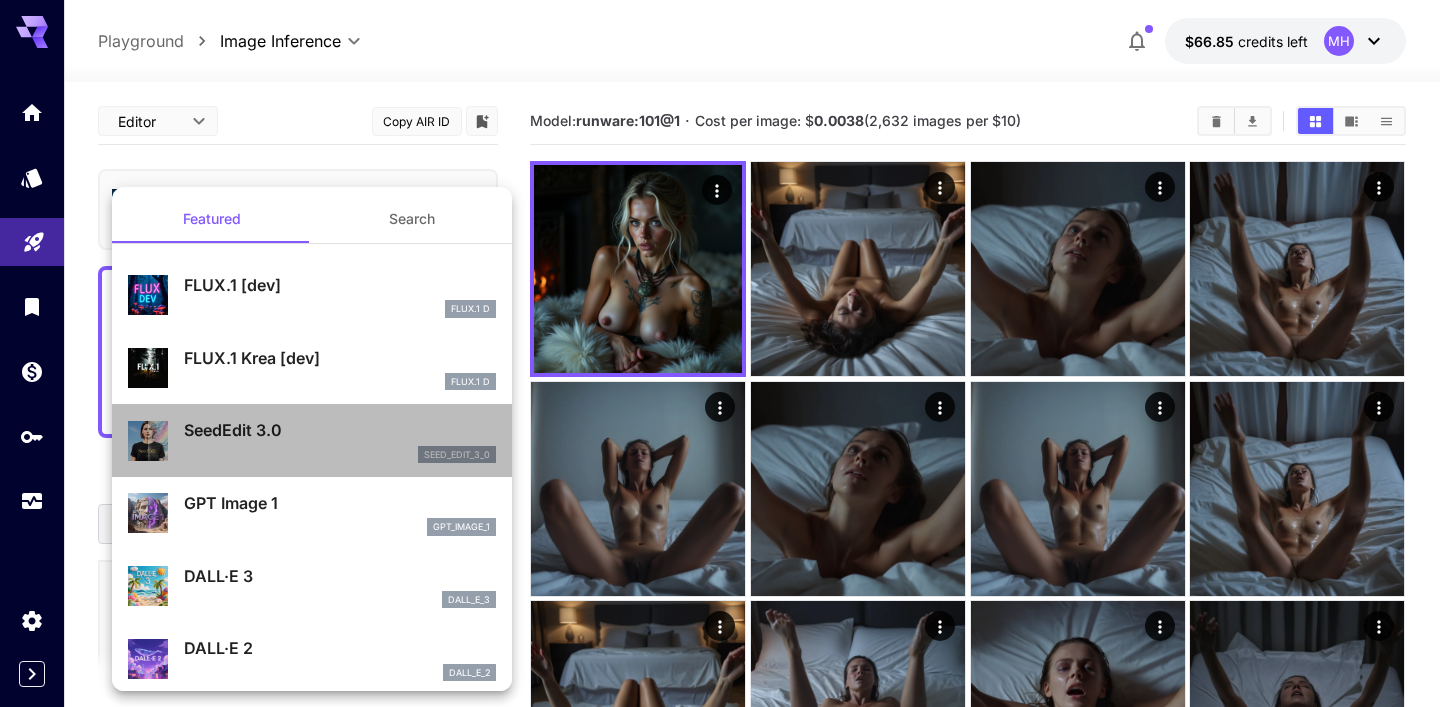 click on "SeedEdit 3.0" at bounding box center (340, 430) 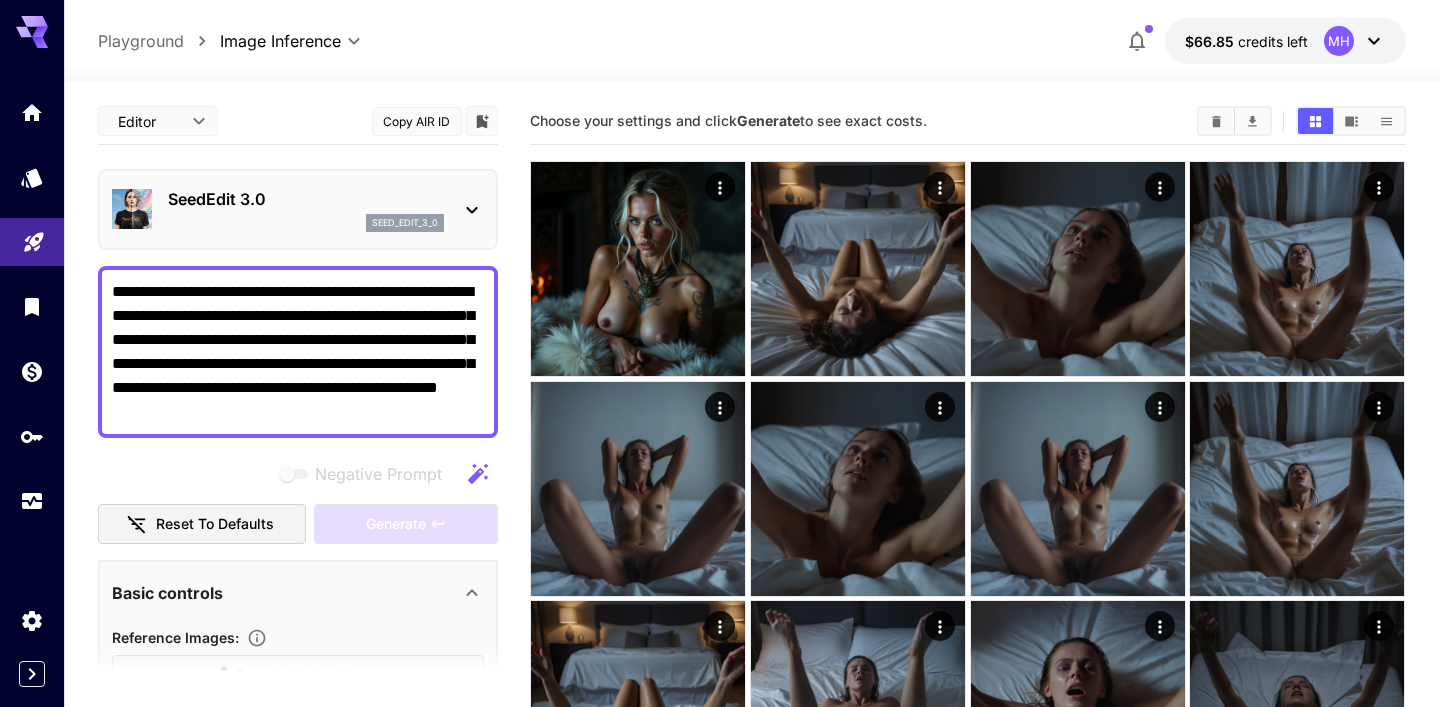 click on "**********" at bounding box center (298, 352) 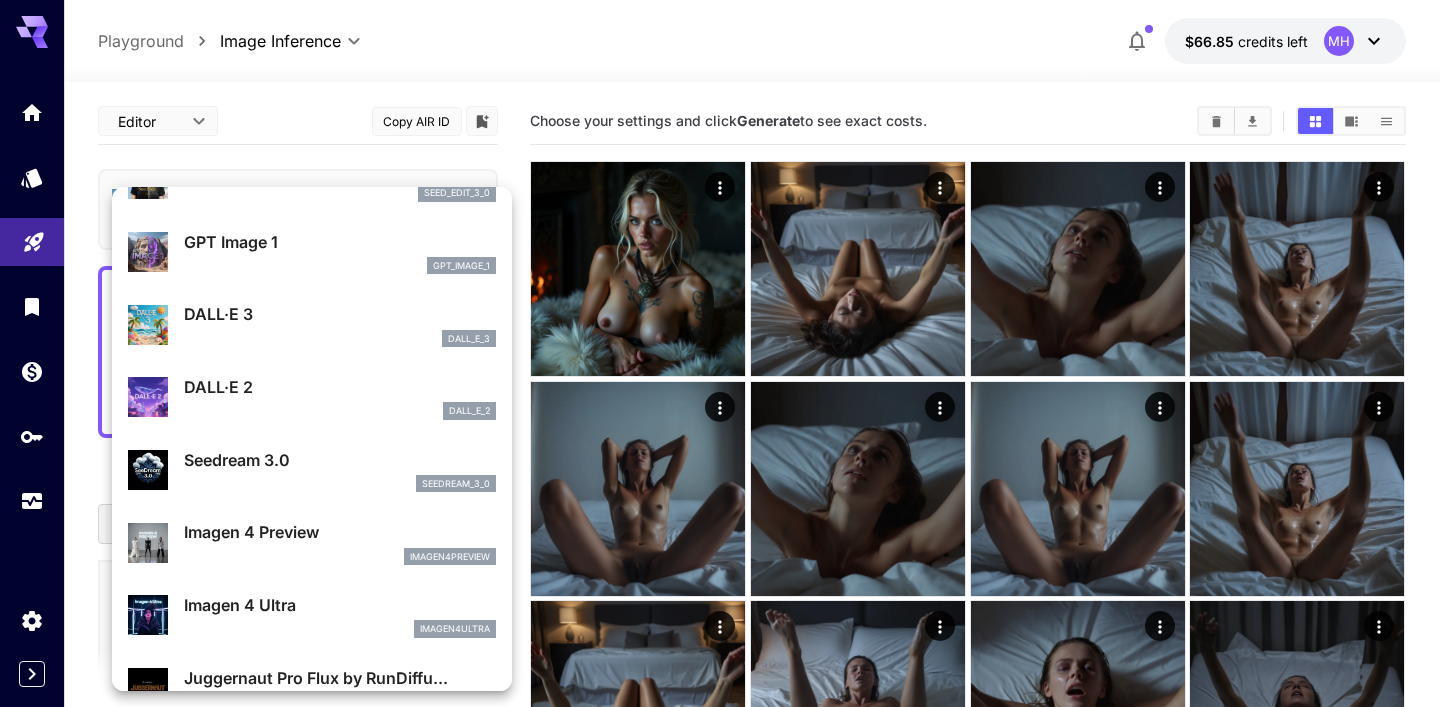 scroll, scrollTop: 263, scrollLeft: 0, axis: vertical 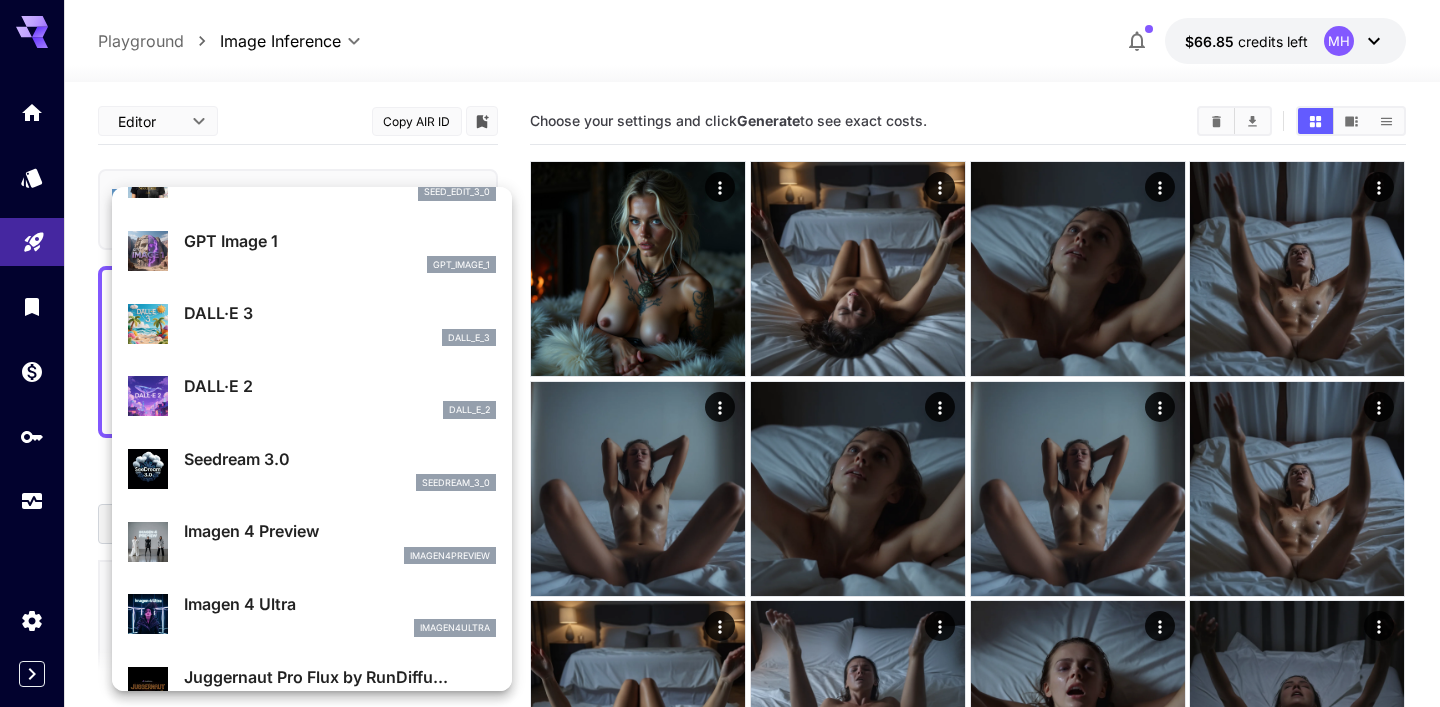 click on "seedream_3_0" at bounding box center [340, 483] 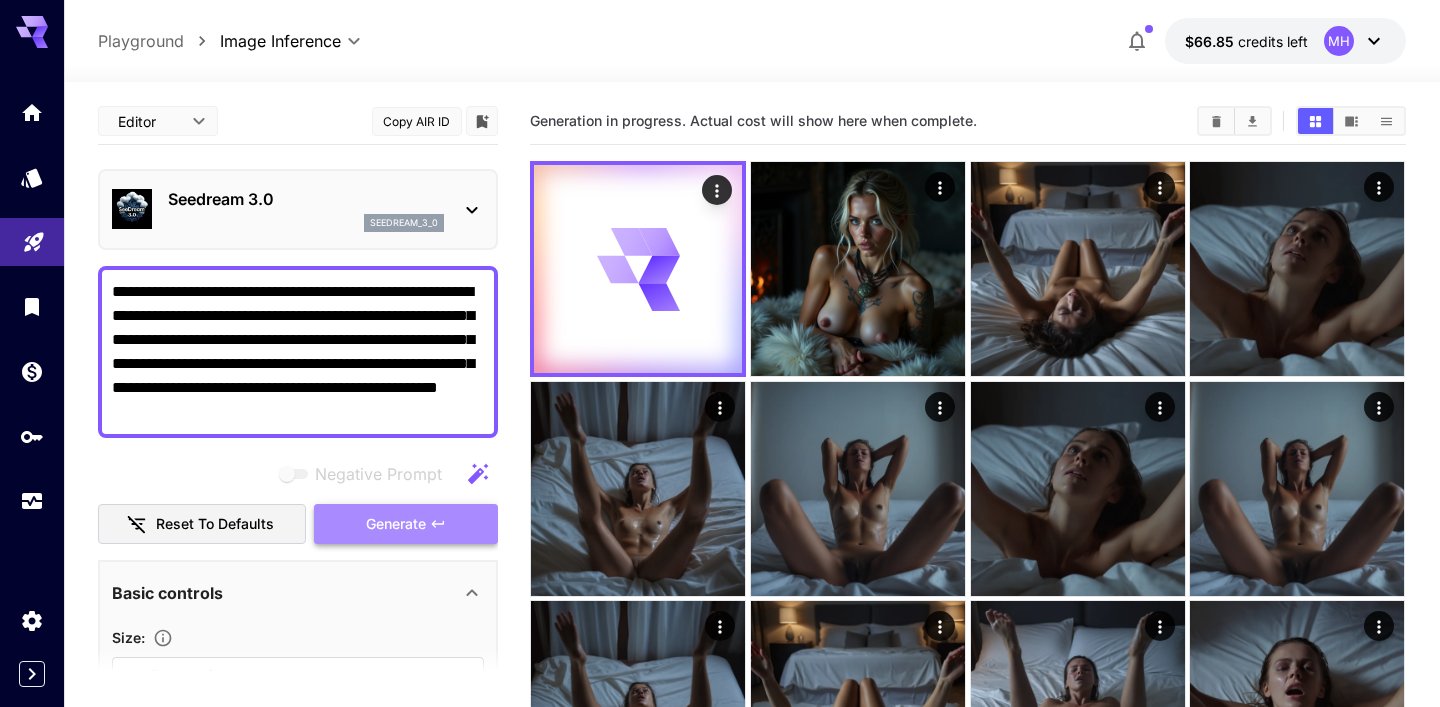 click on "Generate" at bounding box center [396, 524] 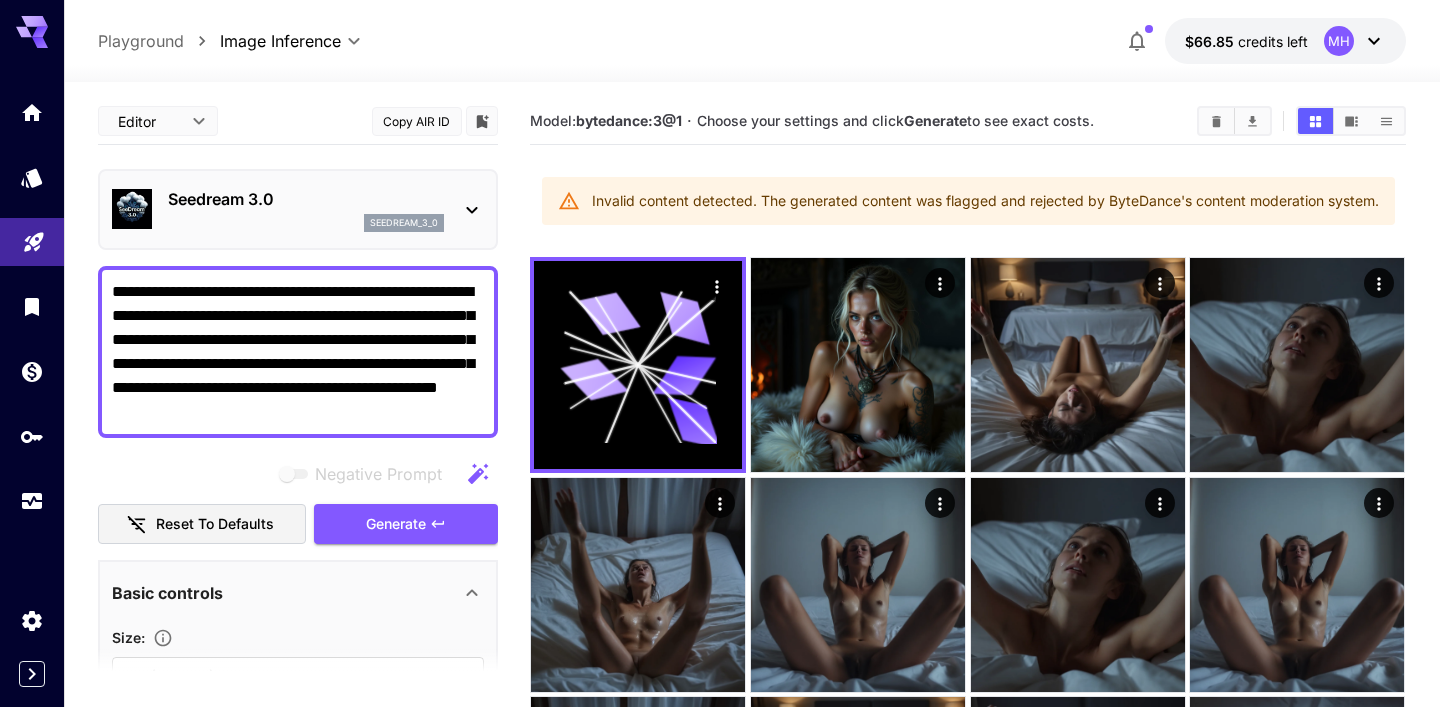 click on "seedream_3_0" at bounding box center (306, 223) 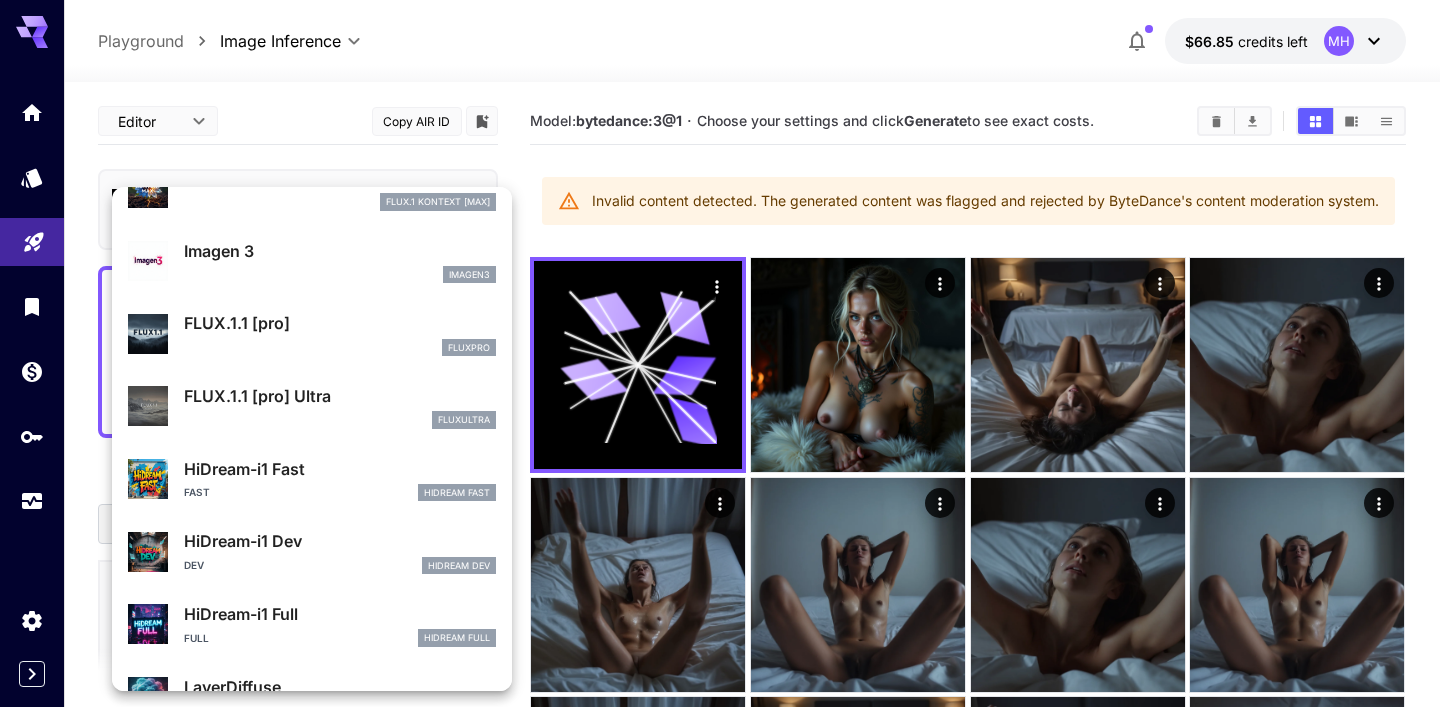 scroll, scrollTop: 985, scrollLeft: 0, axis: vertical 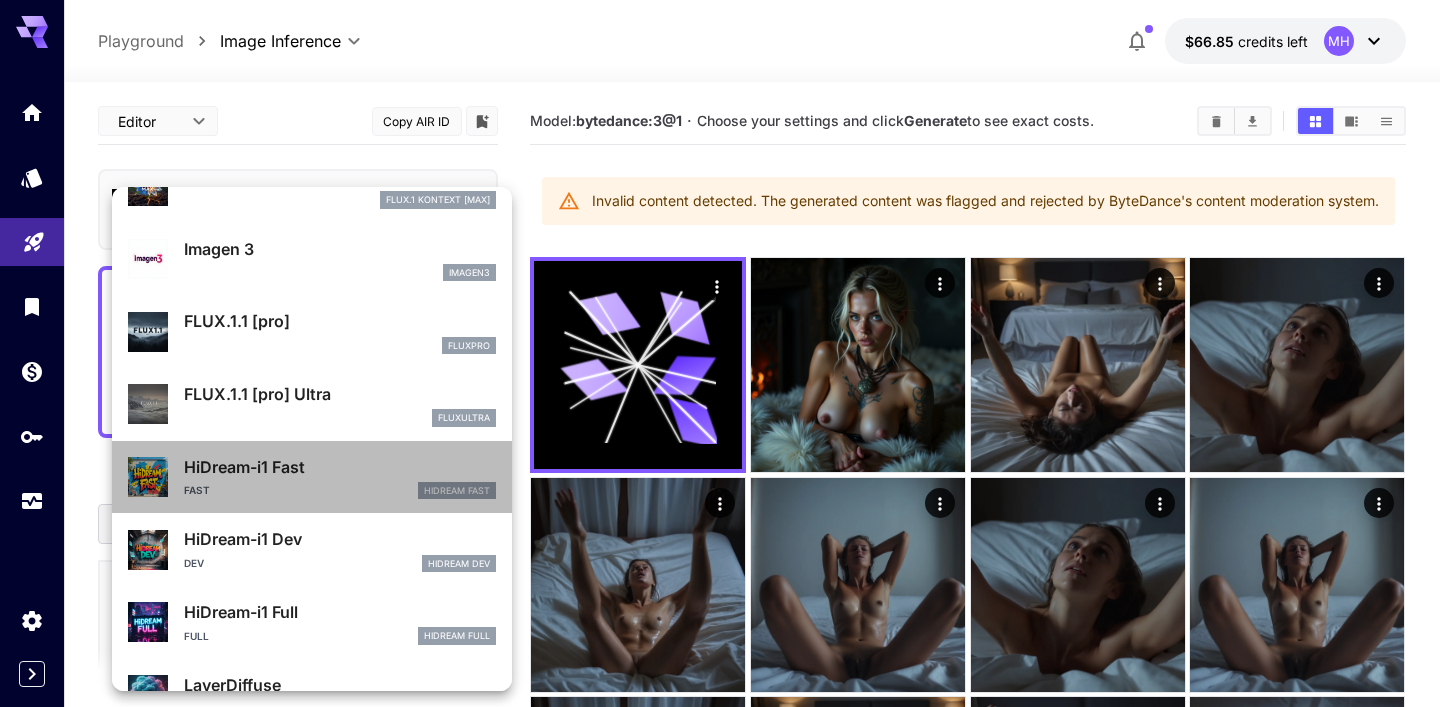 click on "HiDream-i1 Fast" at bounding box center (340, 467) 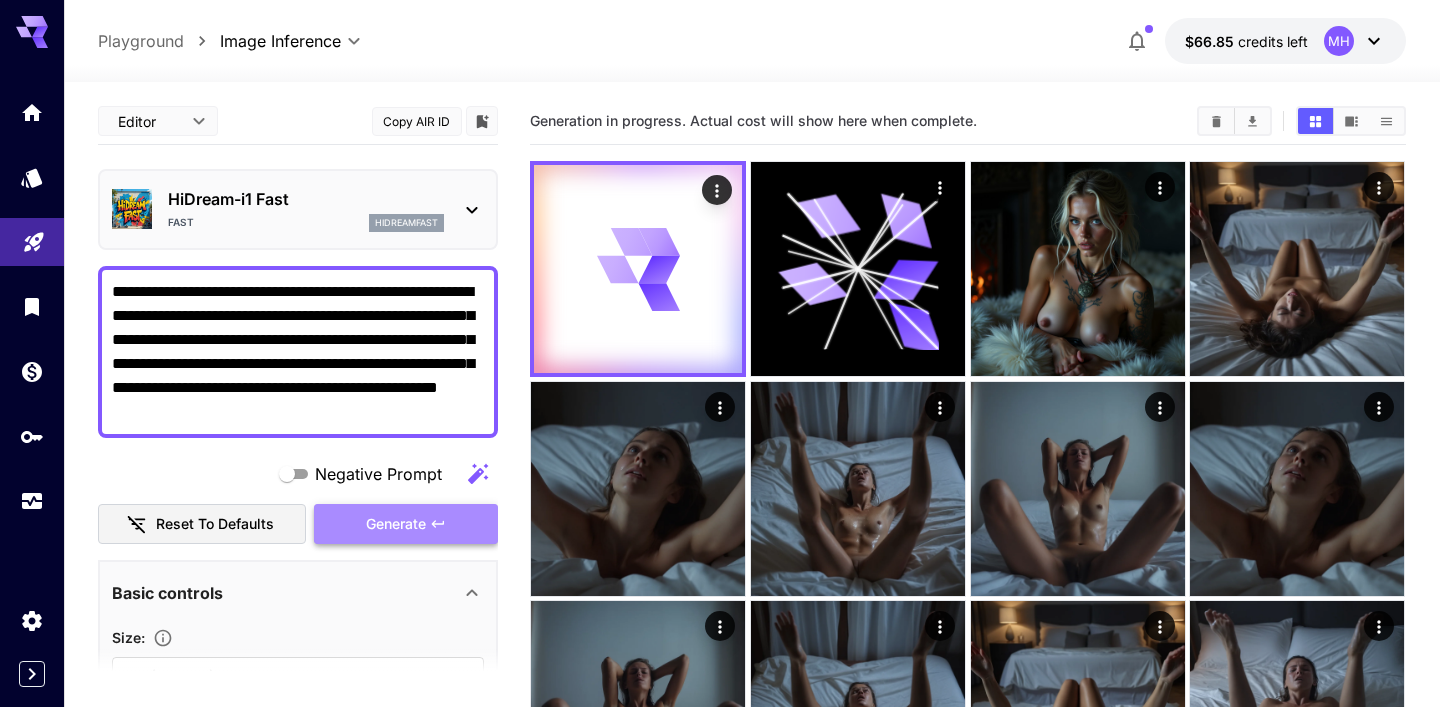 click on "Generate" at bounding box center [396, 524] 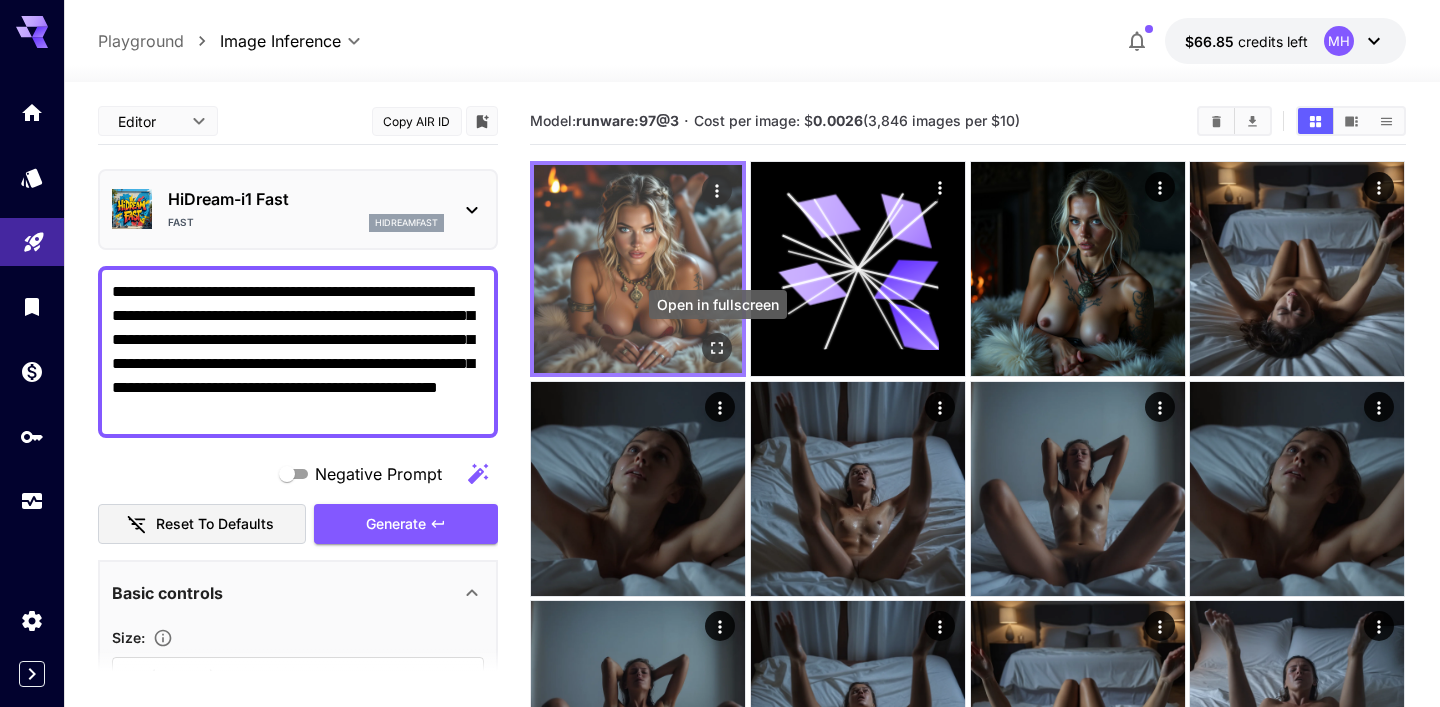 click 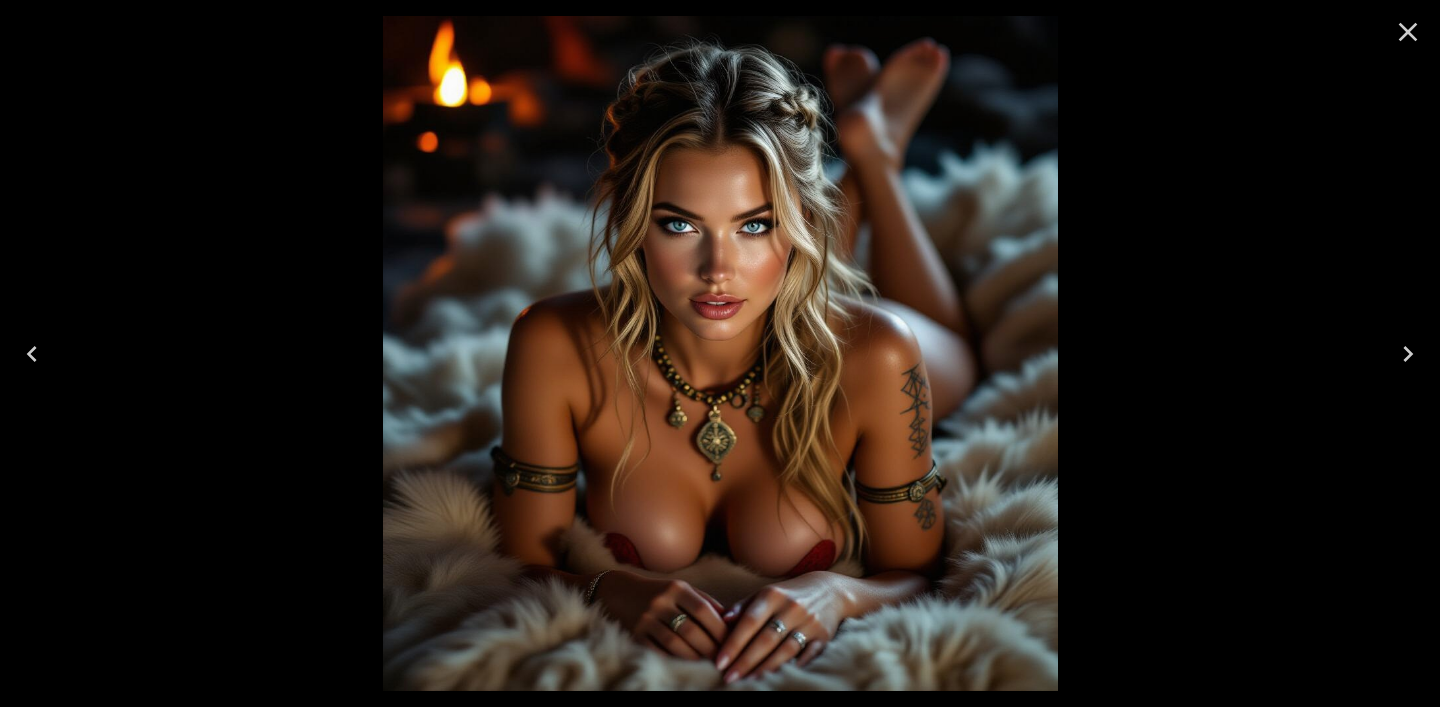 click at bounding box center [1408, 32] 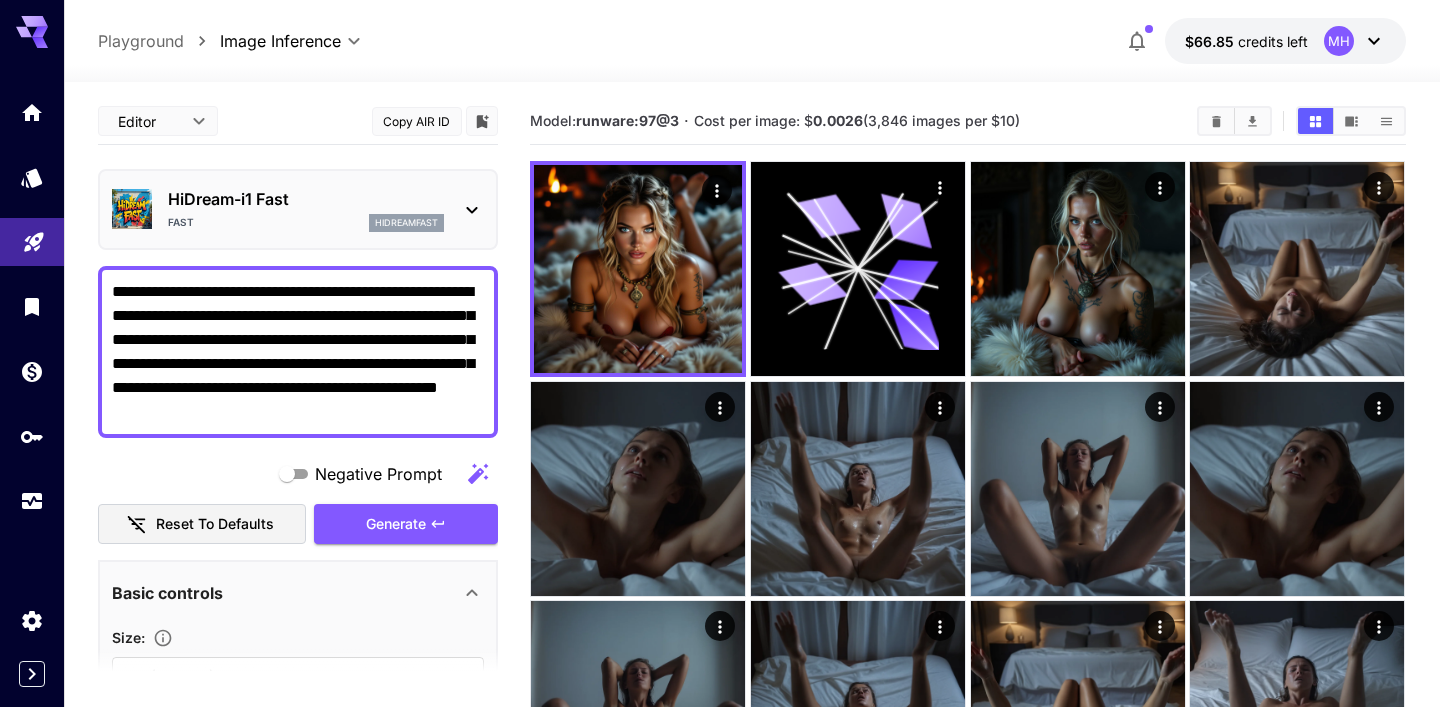 click on "Fast hidreamfast" at bounding box center (306, 223) 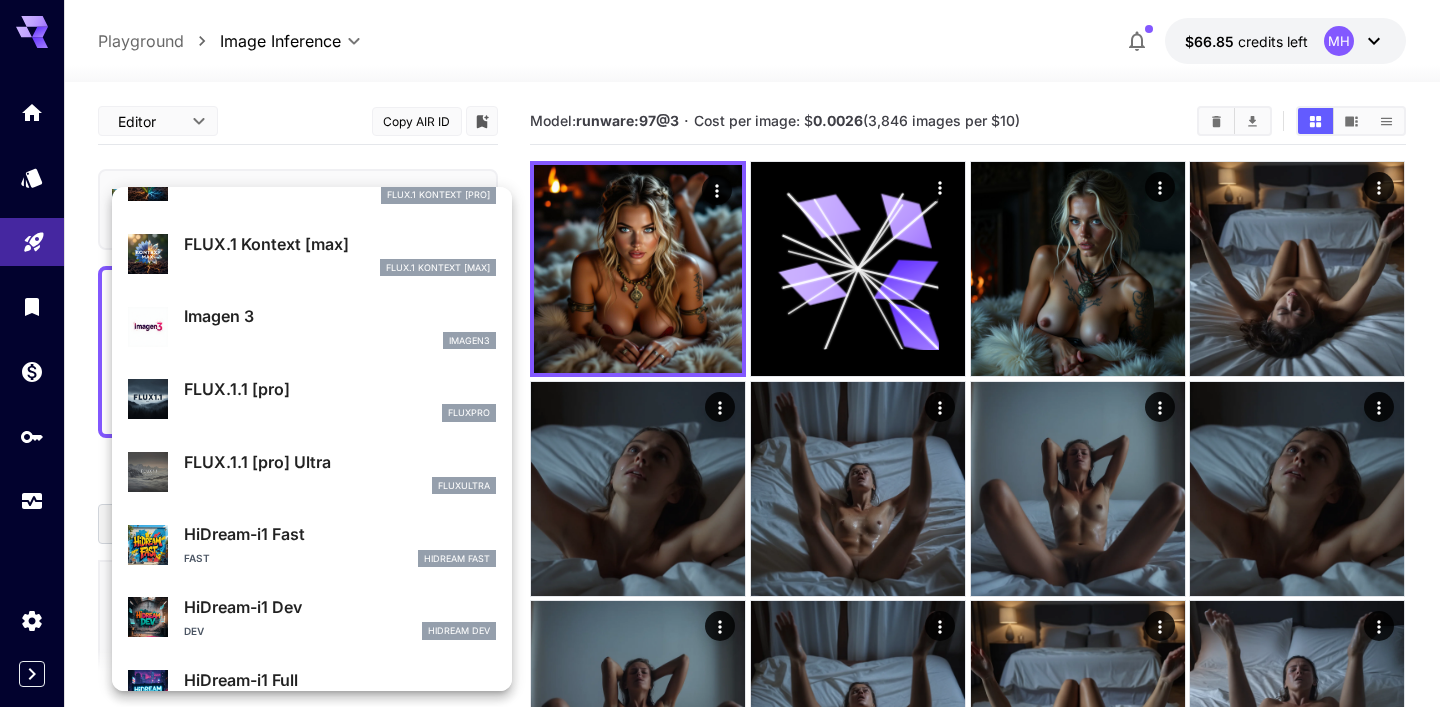 scroll, scrollTop: 1107, scrollLeft: 0, axis: vertical 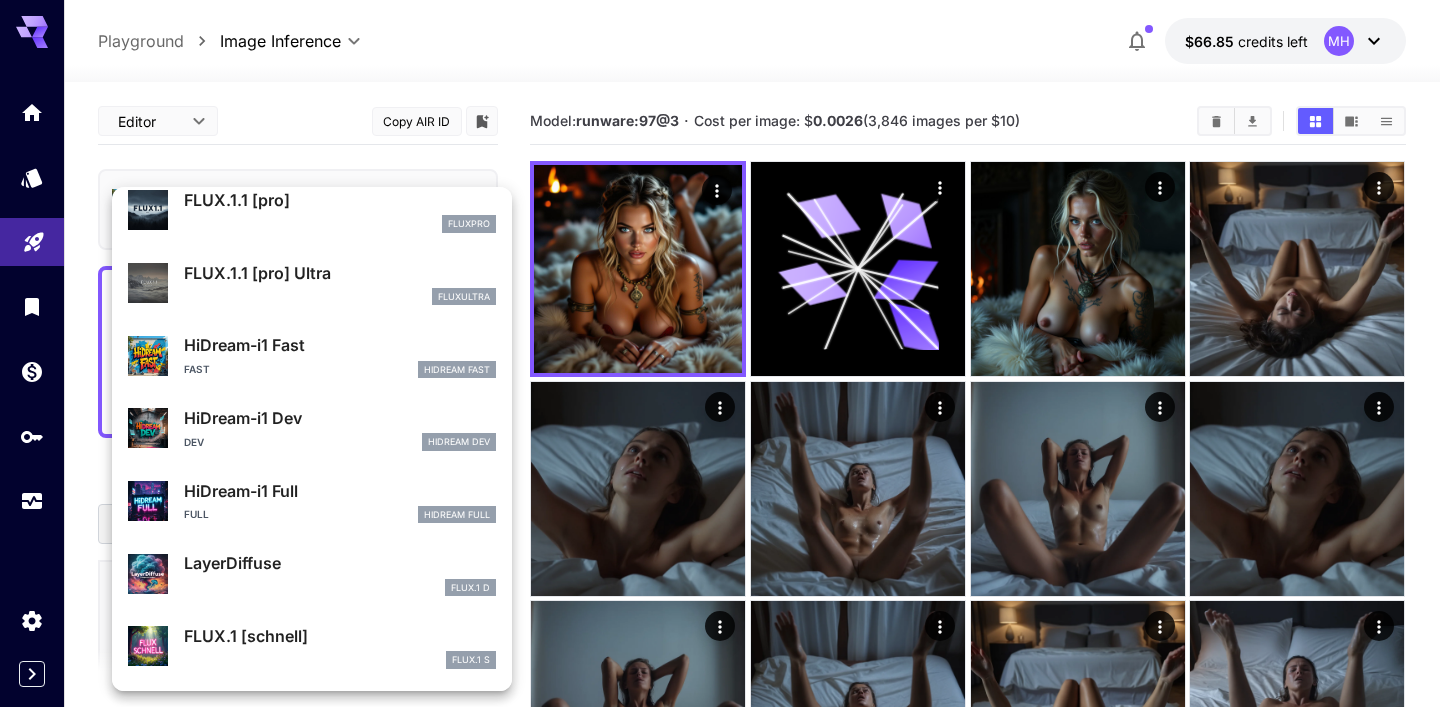 click at bounding box center (720, 353) 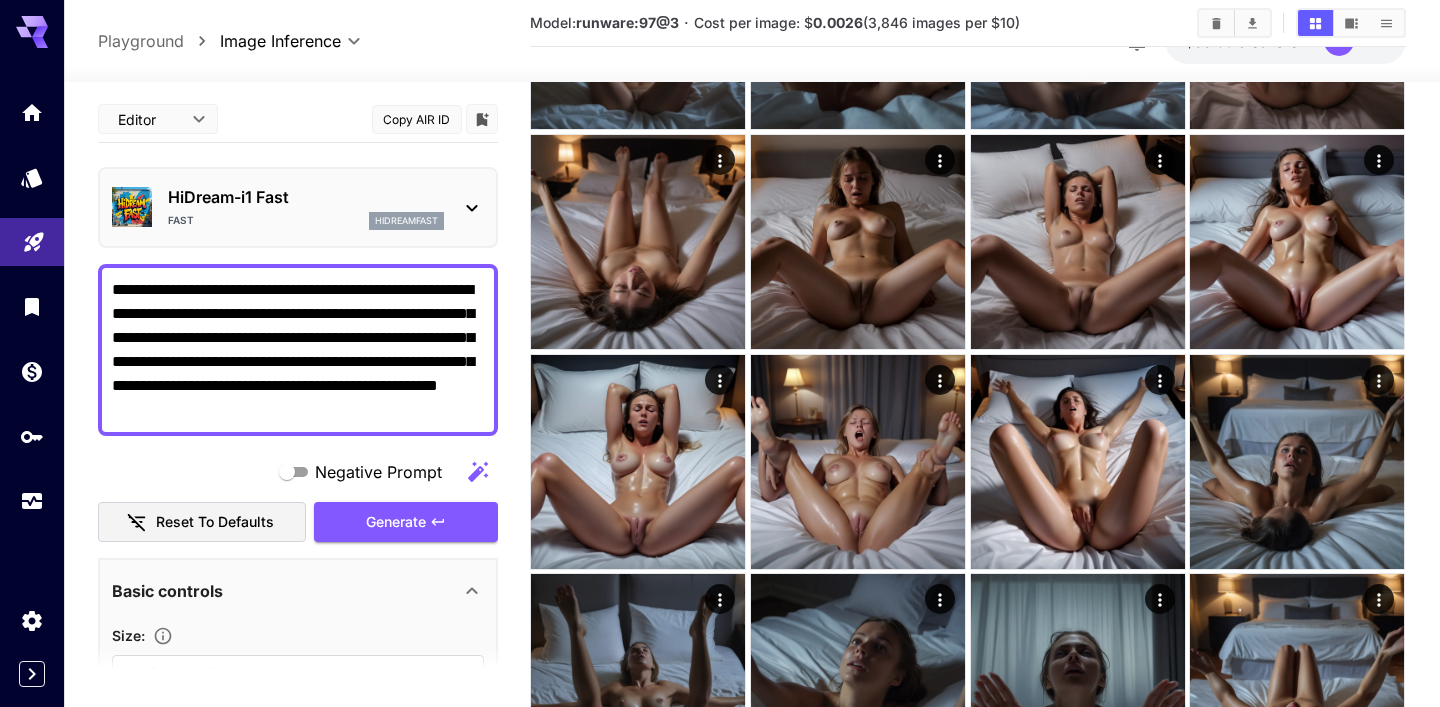 scroll, scrollTop: 1098, scrollLeft: 0, axis: vertical 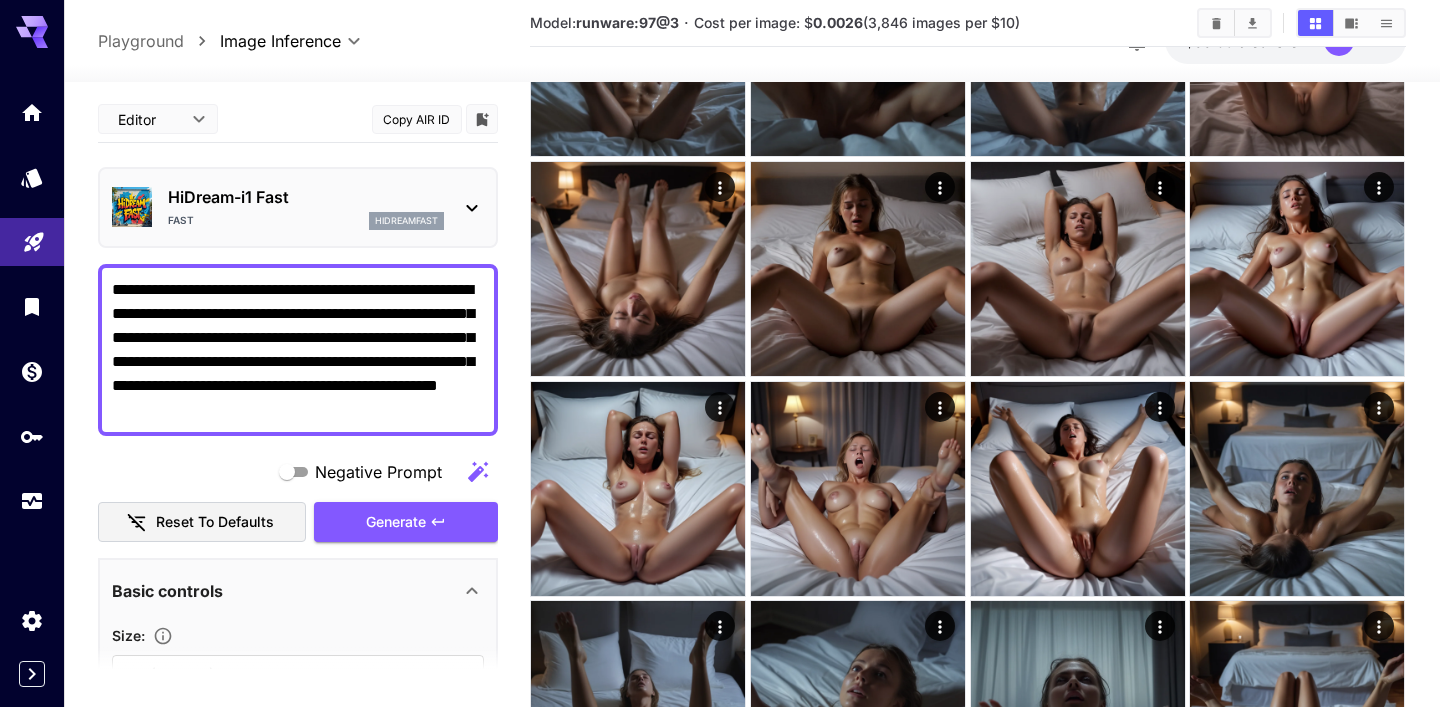 click at bounding box center (1078, 269) 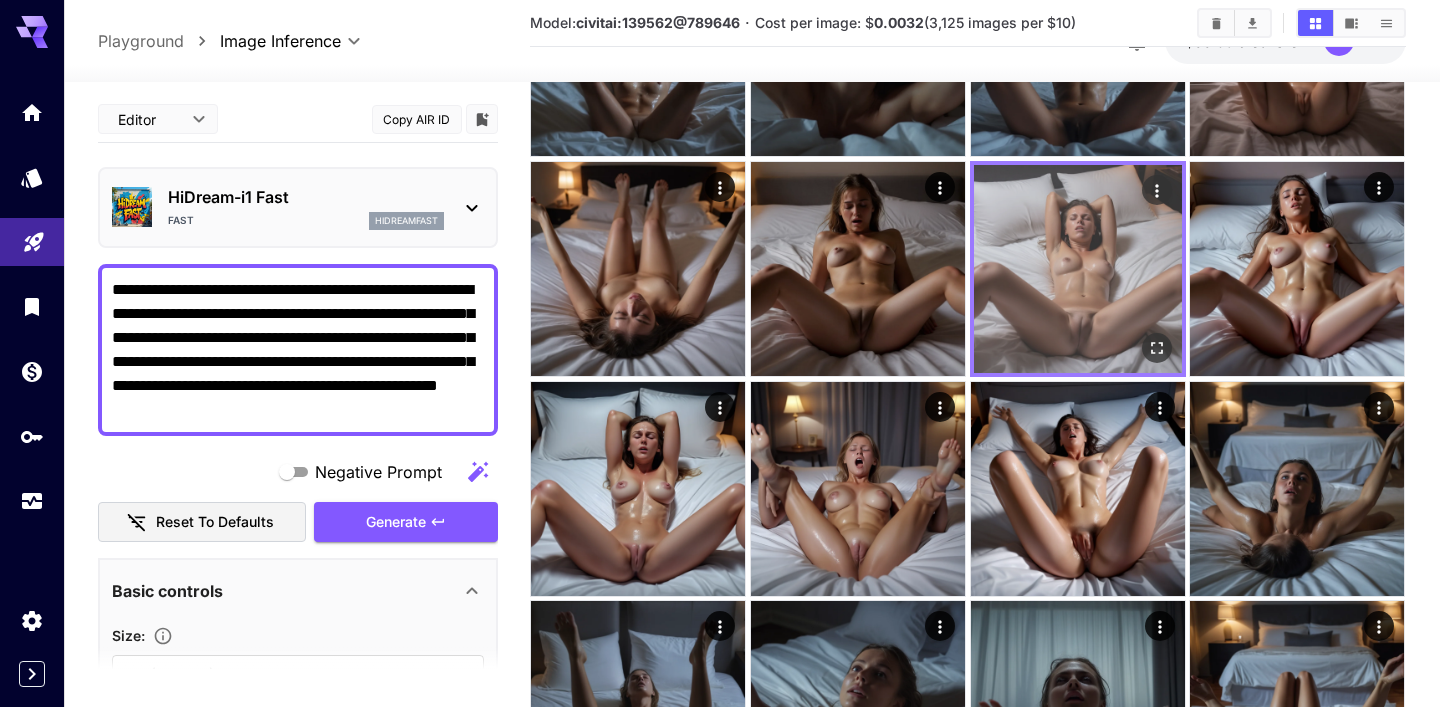 click 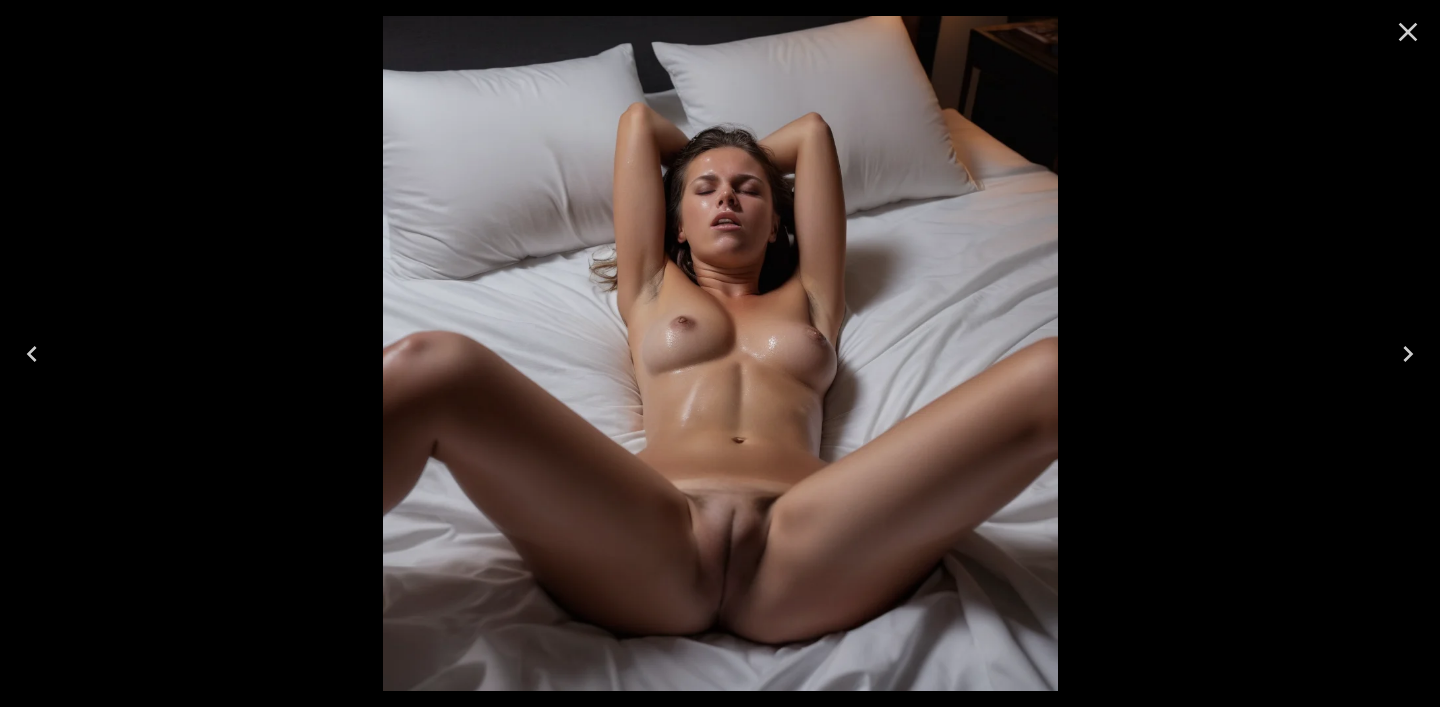 click at bounding box center [1408, 32] 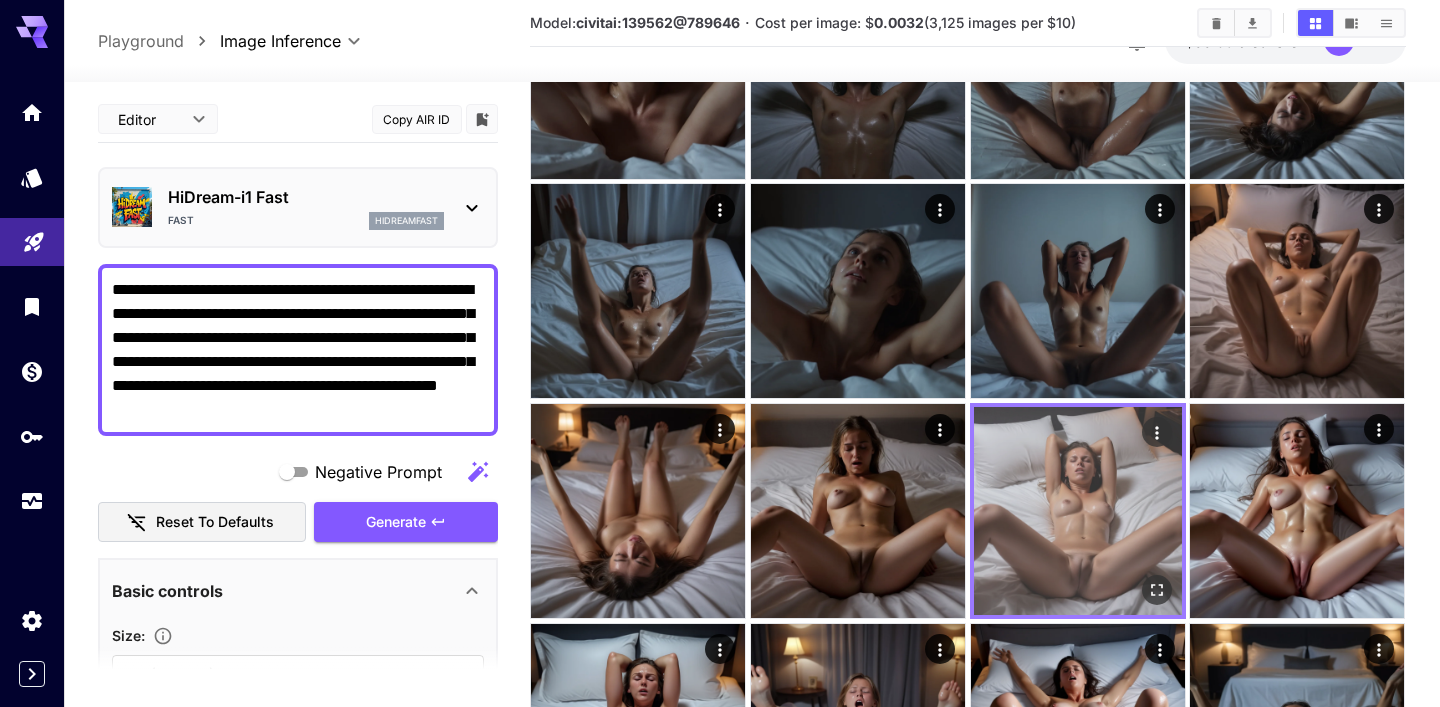 scroll, scrollTop: 857, scrollLeft: 0, axis: vertical 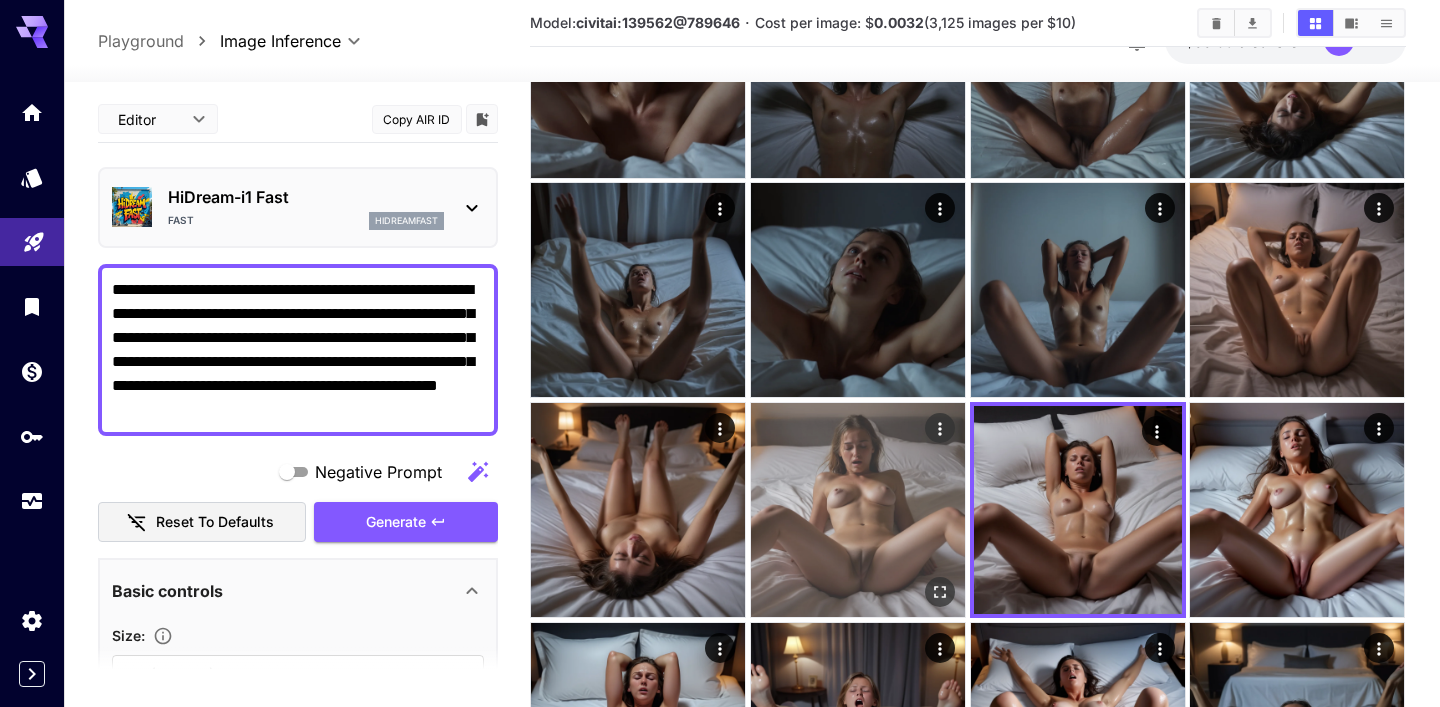click 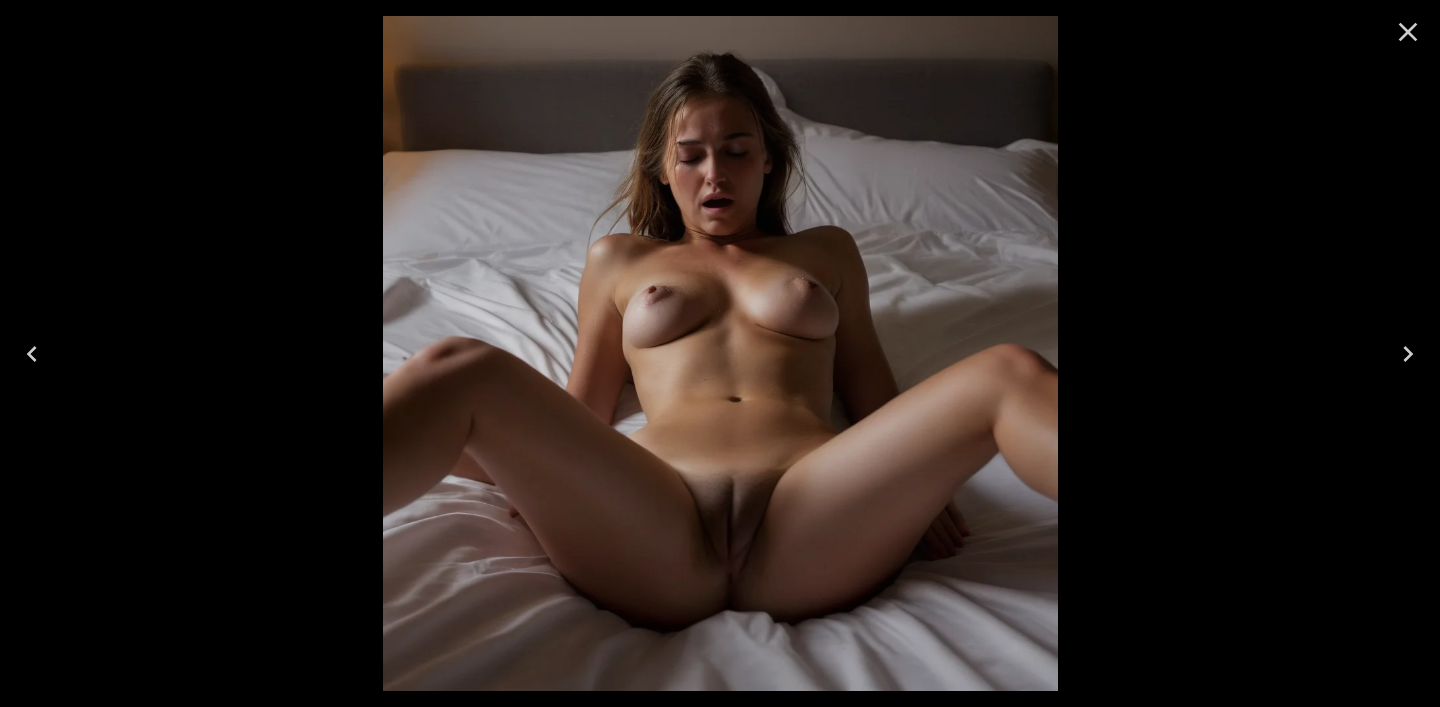 click 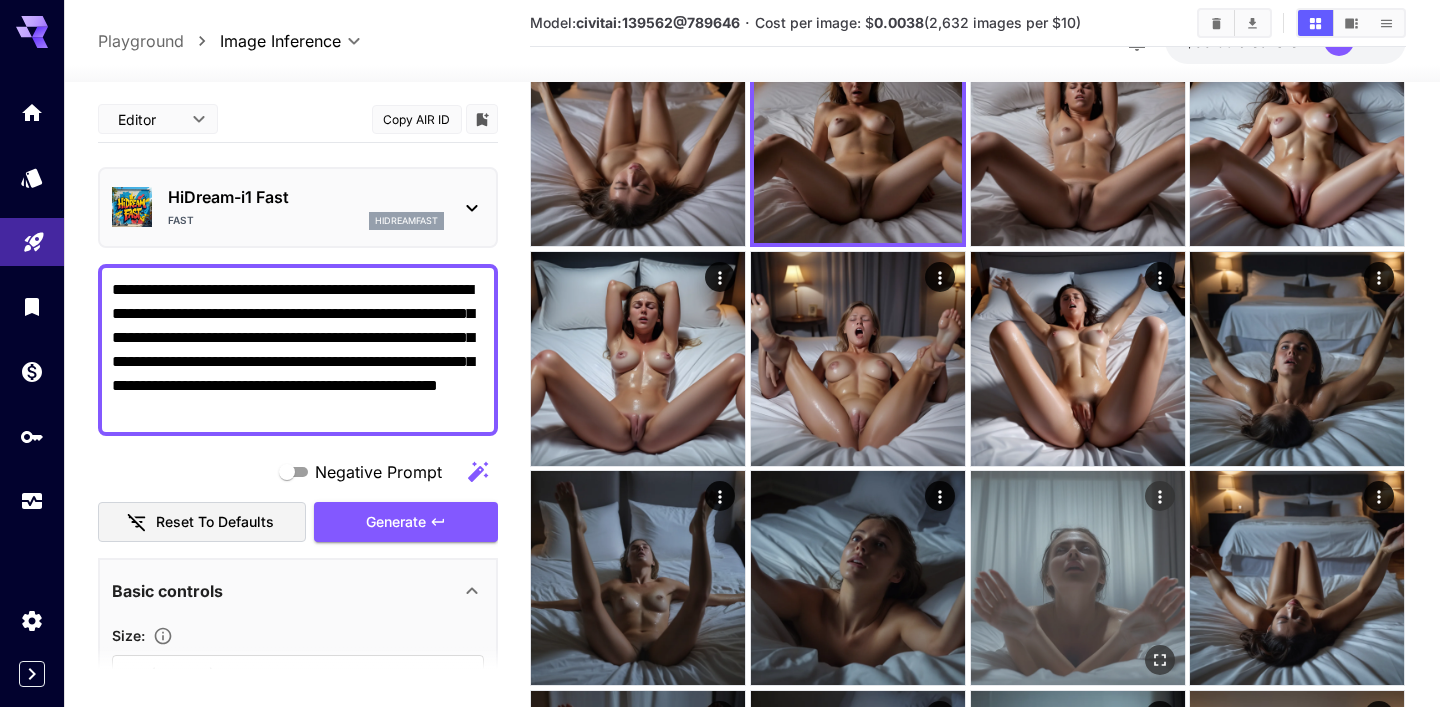 scroll, scrollTop: 1231, scrollLeft: 0, axis: vertical 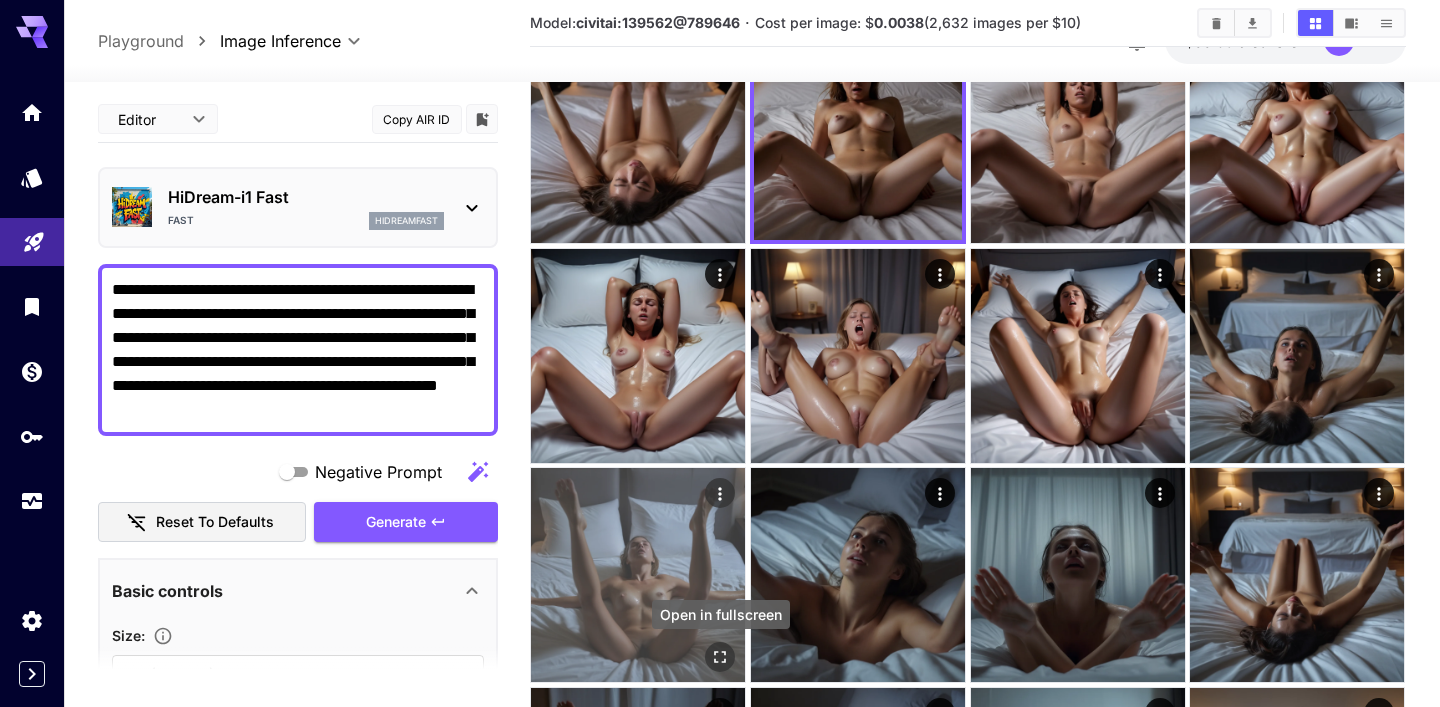 click 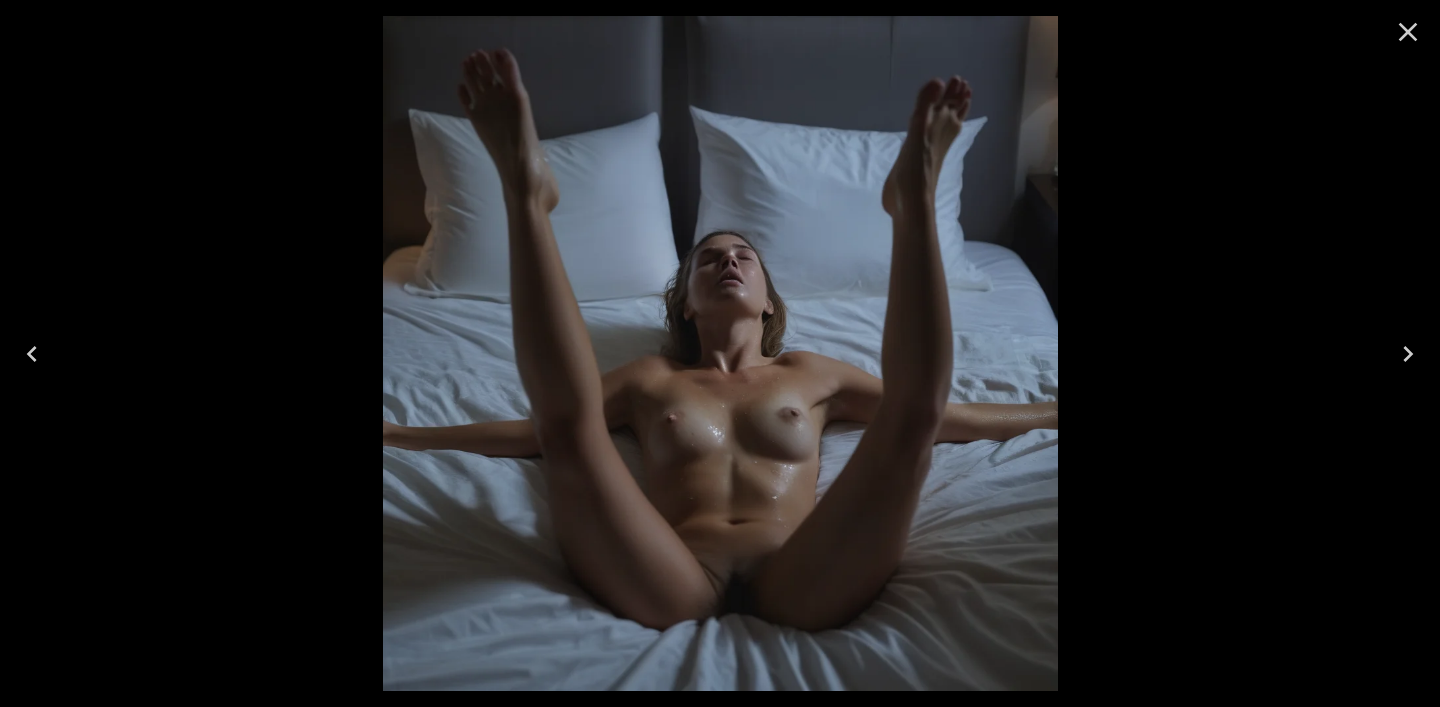 click 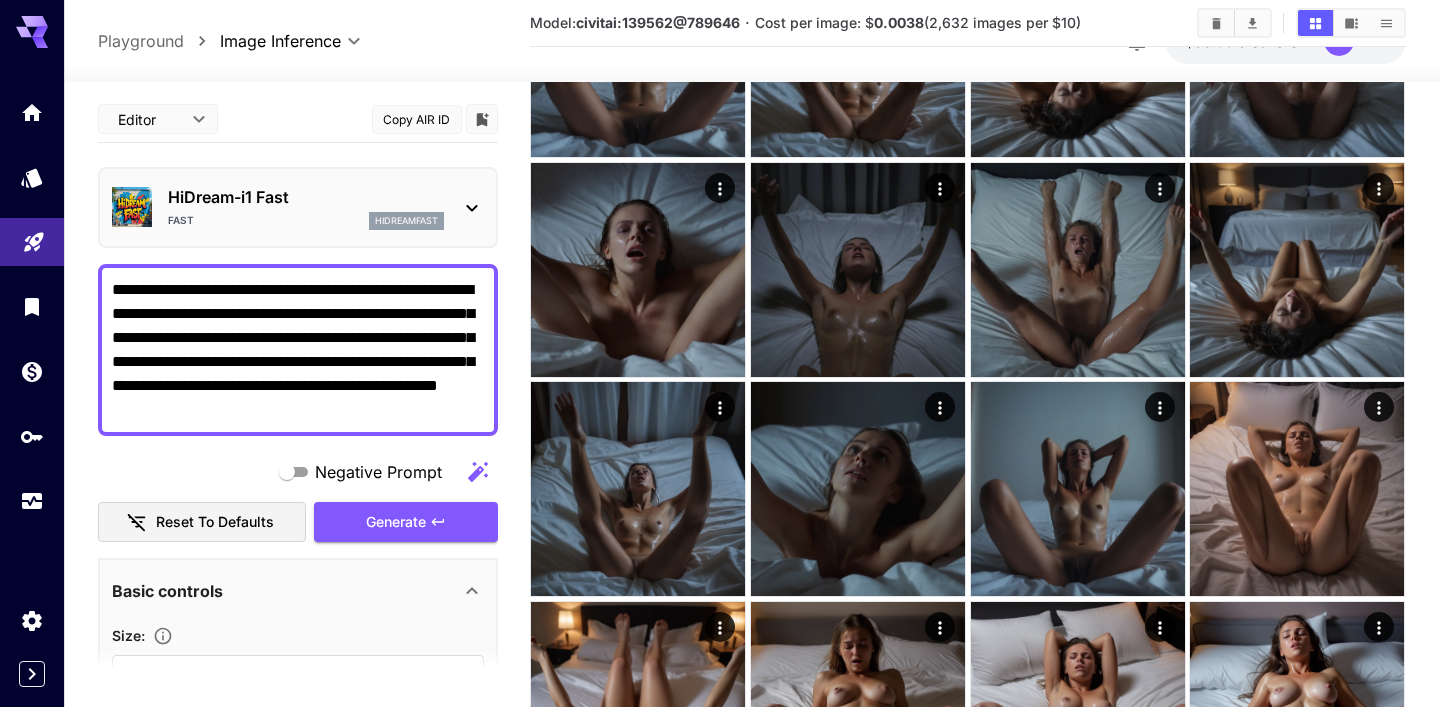 scroll, scrollTop: 613, scrollLeft: 0, axis: vertical 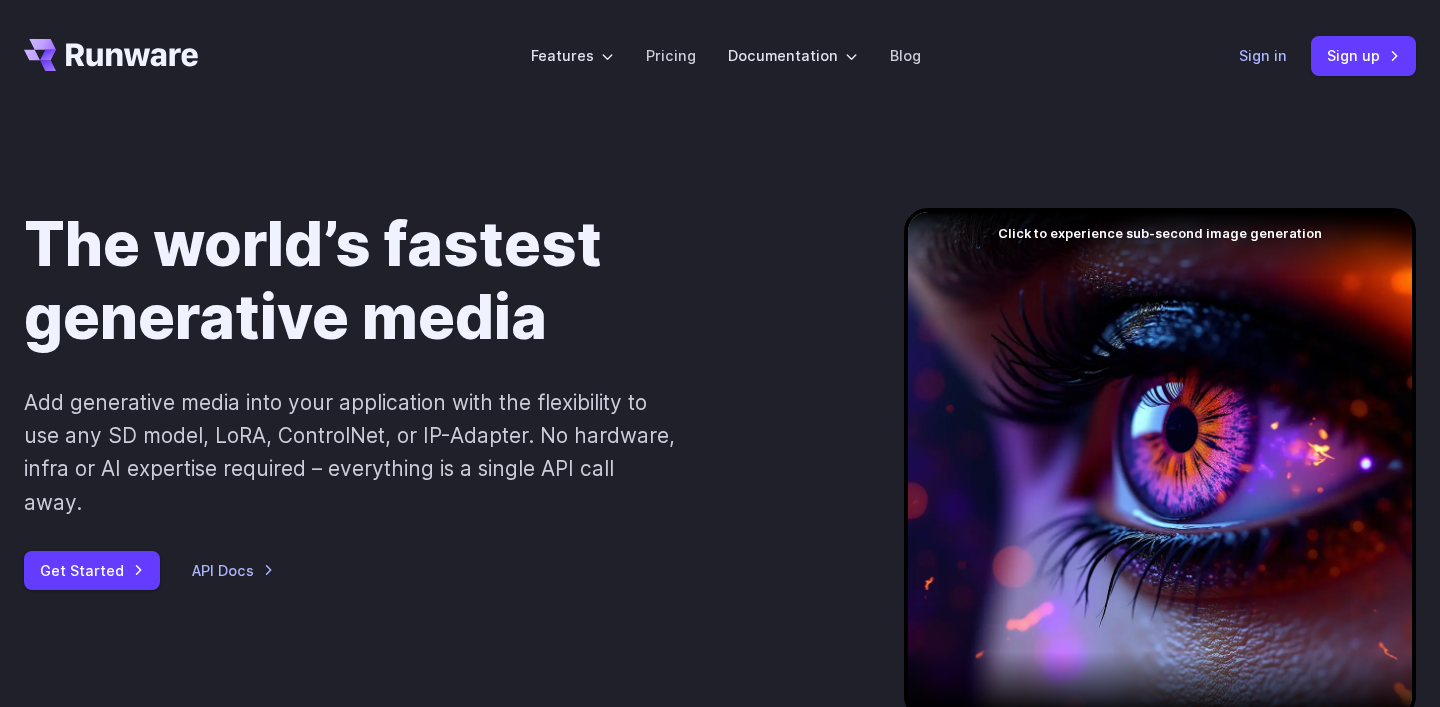 click on "Sign in" at bounding box center (1263, 55) 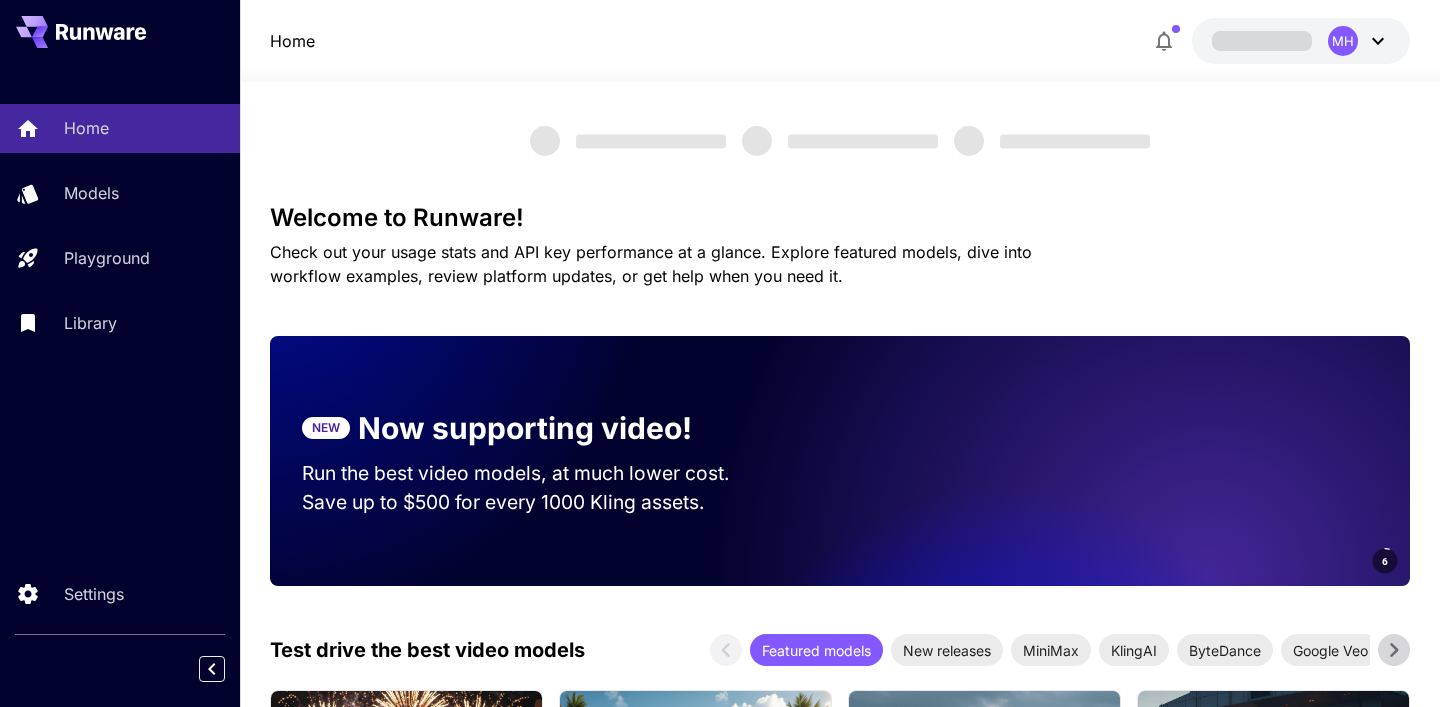 scroll, scrollTop: 0, scrollLeft: 0, axis: both 